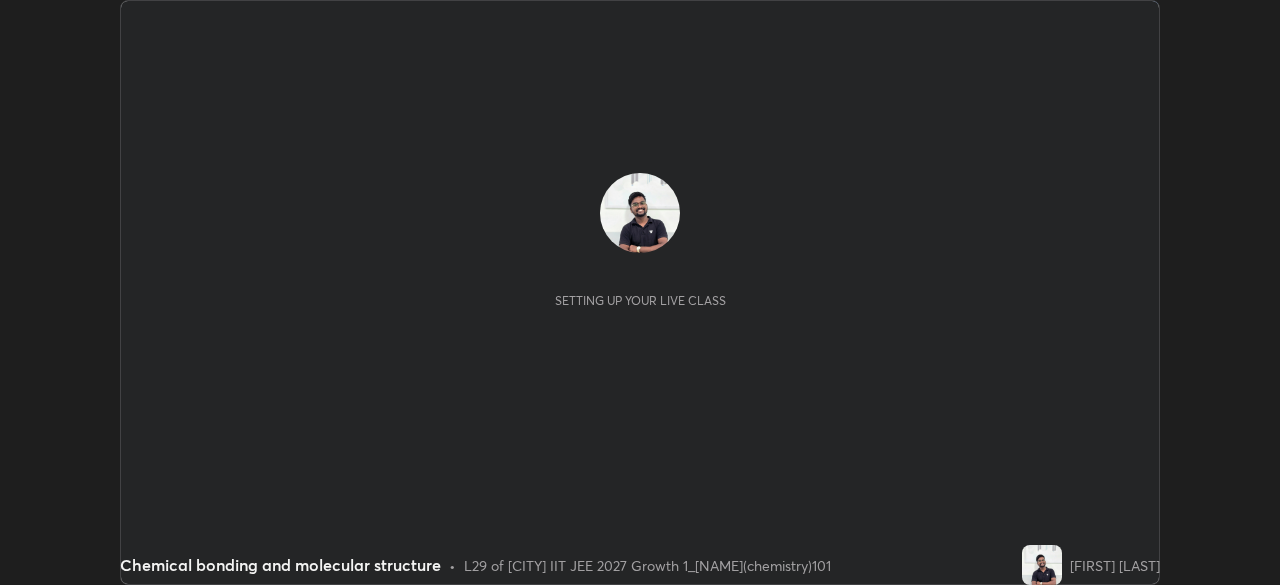 scroll, scrollTop: 0, scrollLeft: 0, axis: both 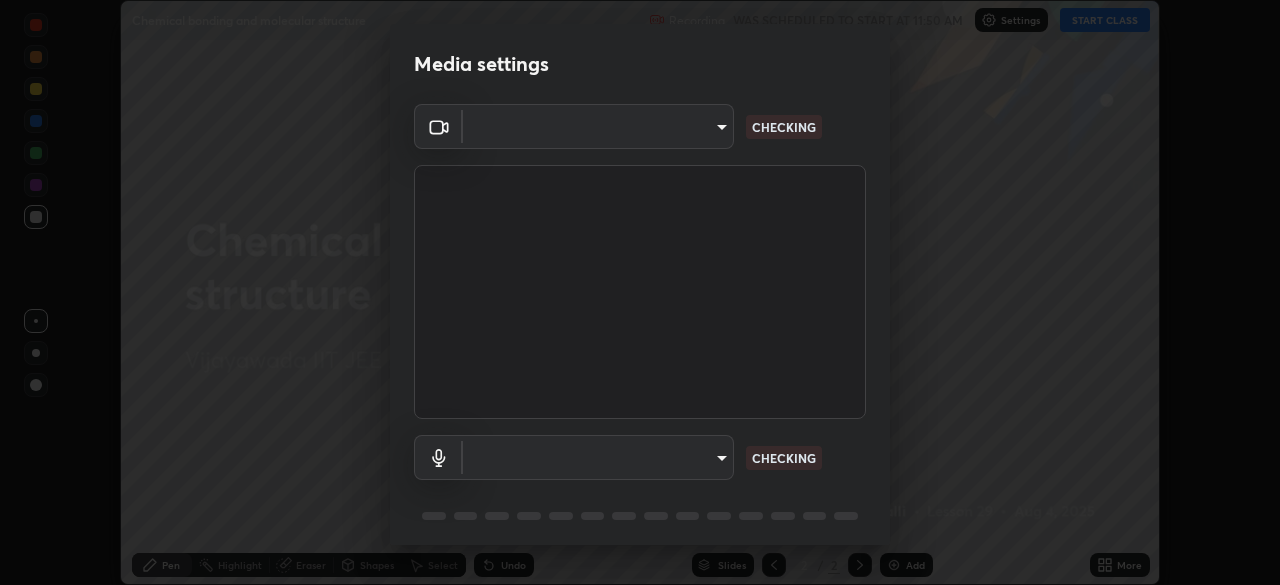 type on "d58fe3fcfc59e4750d52d9201d0ea35a07d3f0dad02a693c86db4369b3c93ba8" 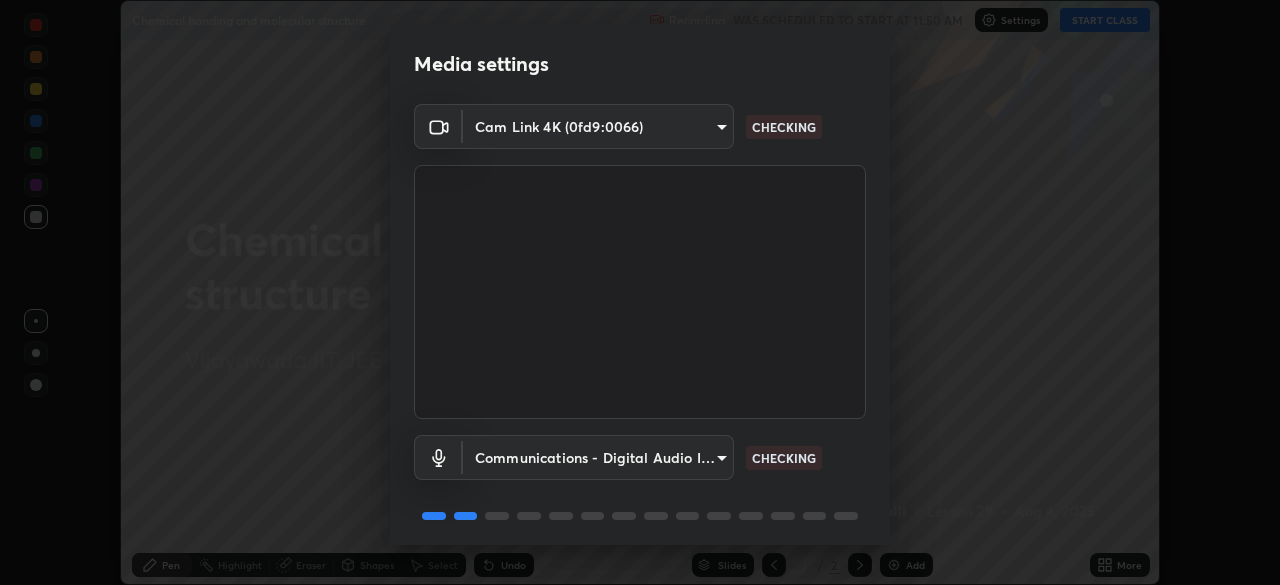 scroll, scrollTop: 71, scrollLeft: 0, axis: vertical 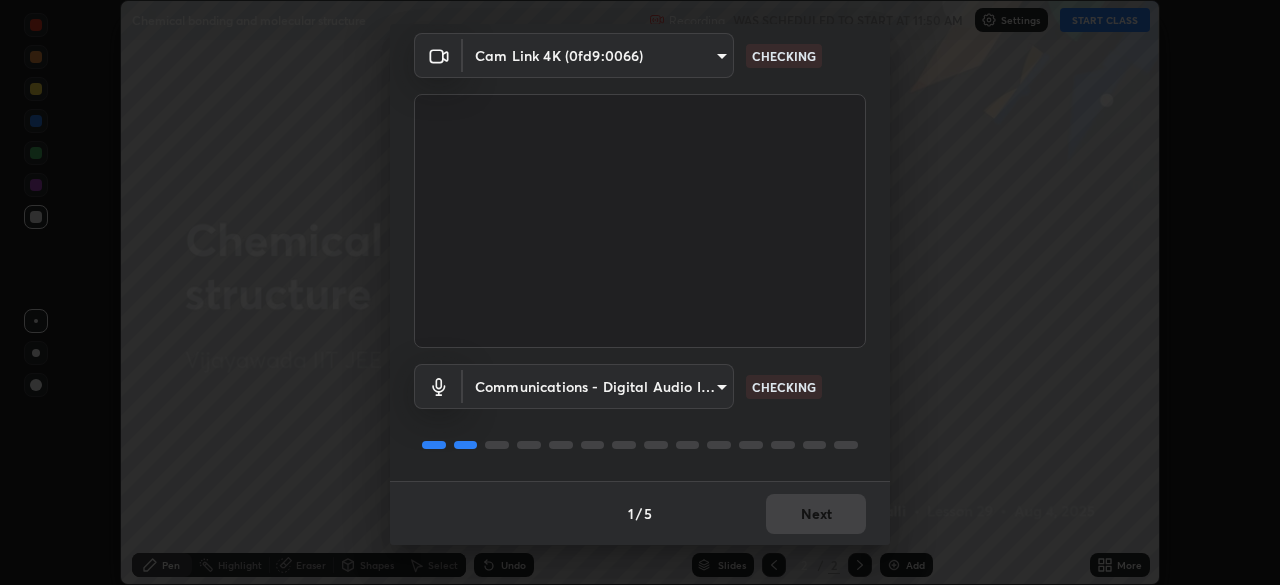 click on "1 / 5 Next" at bounding box center [640, 513] 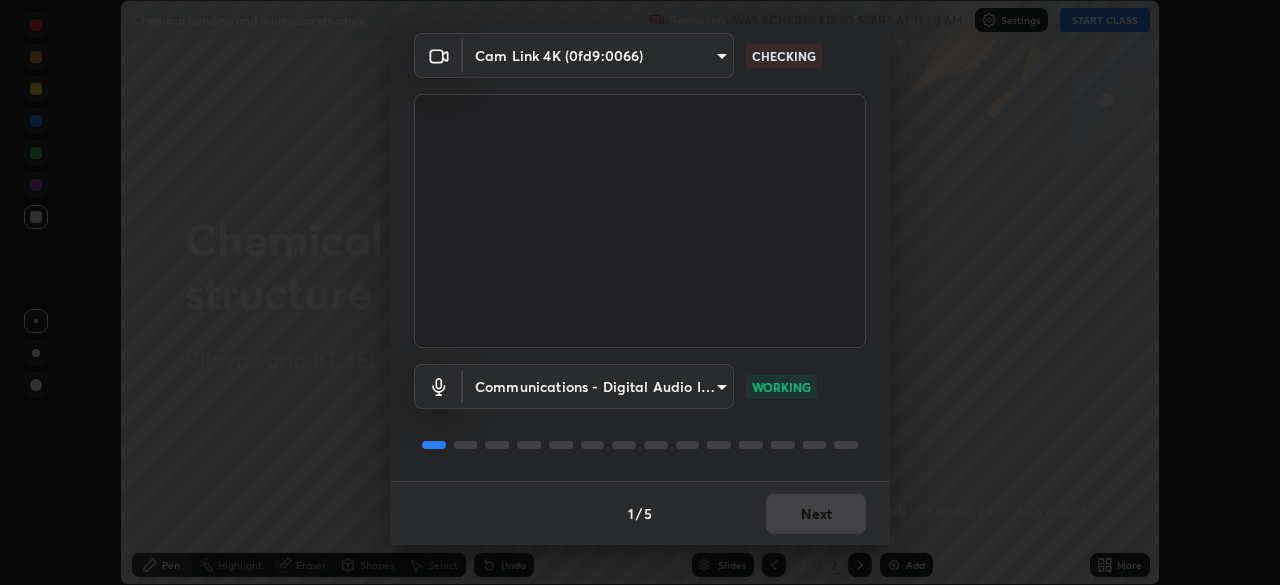click on "1 / 5 Next" at bounding box center [640, 513] 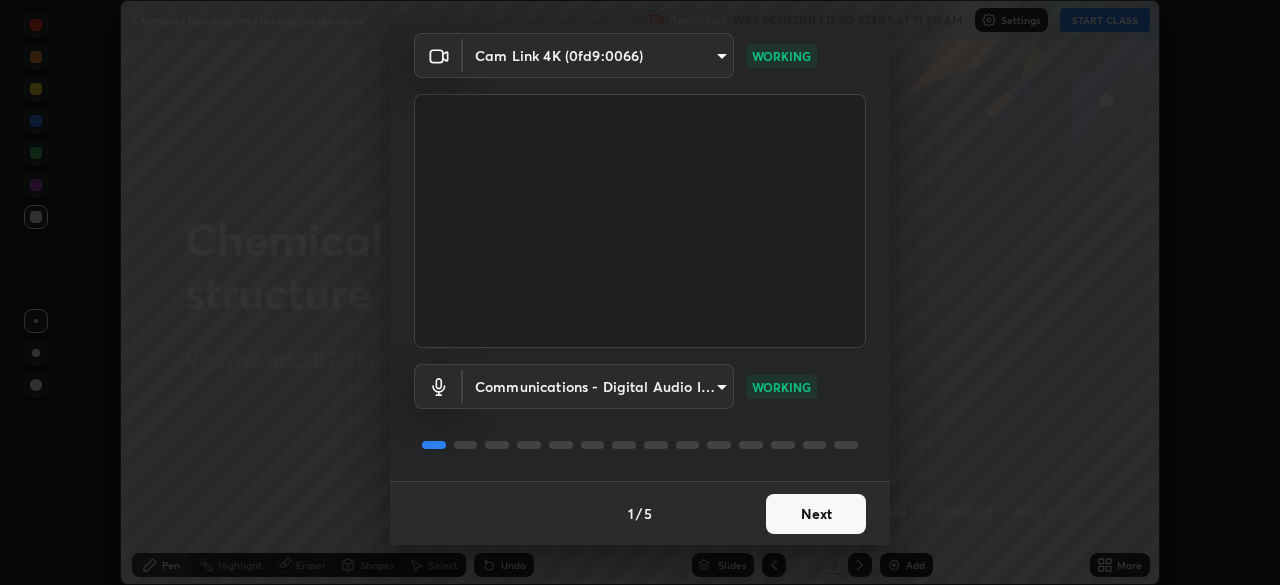 click on "Next" at bounding box center (816, 514) 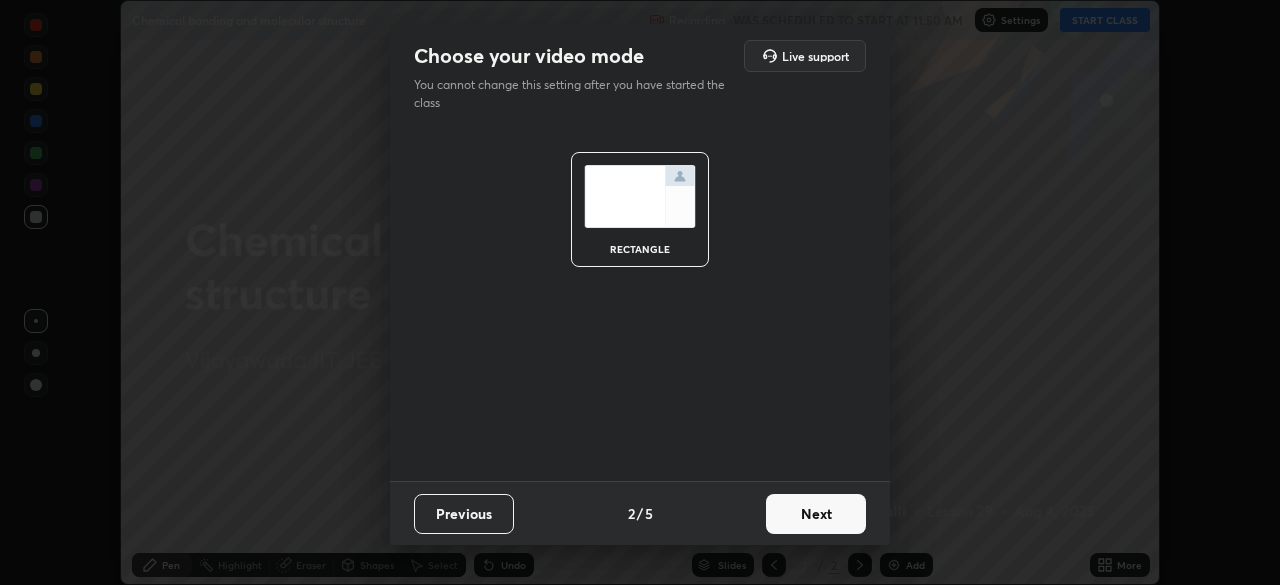 click on "Next" at bounding box center (816, 514) 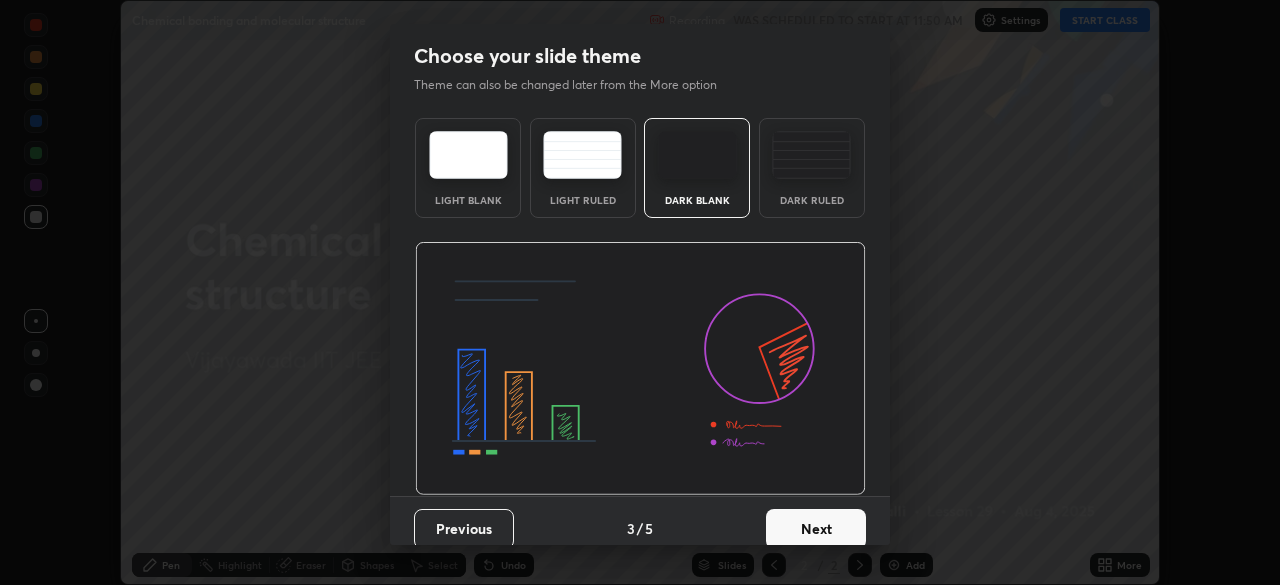 click at bounding box center [811, 155] 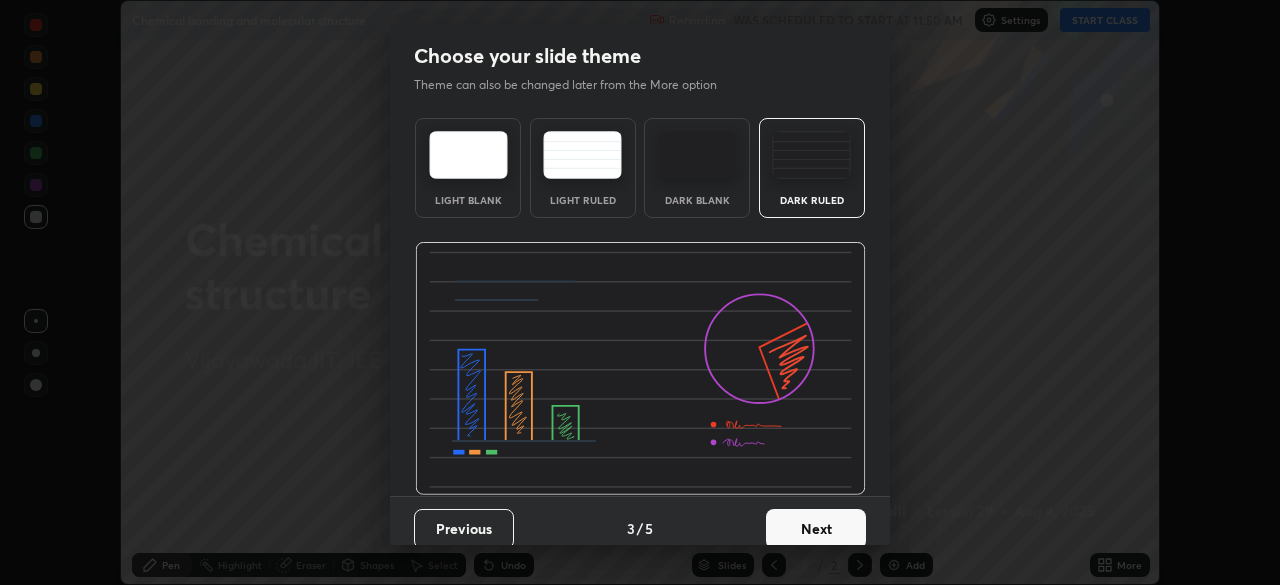 click on "Next" at bounding box center [816, 529] 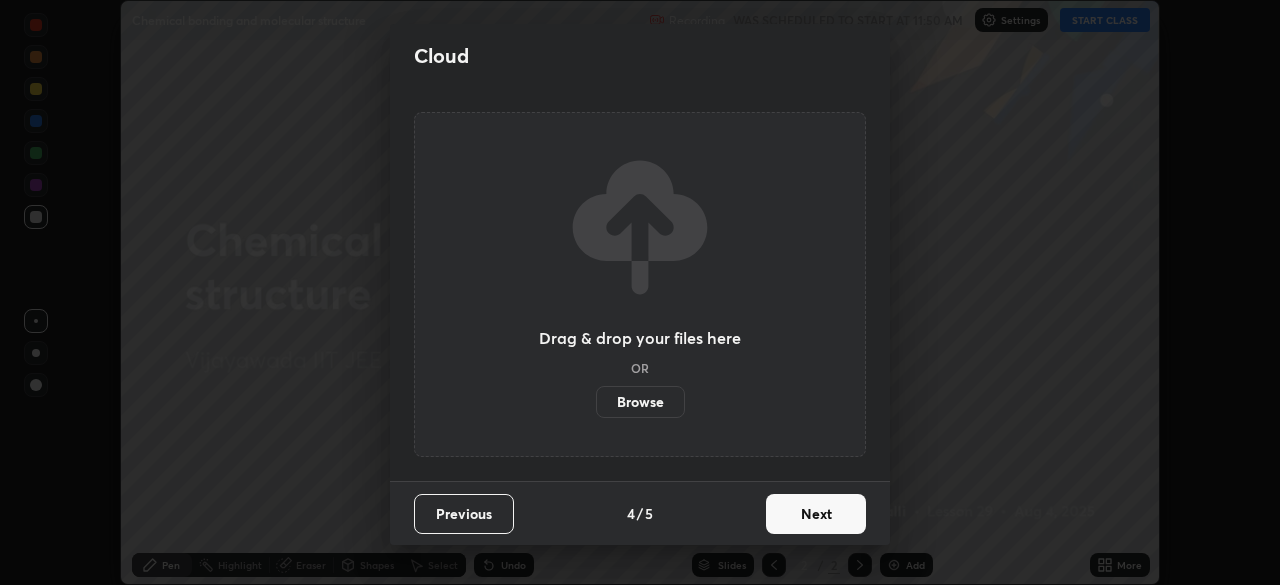 click on "Next" at bounding box center [816, 514] 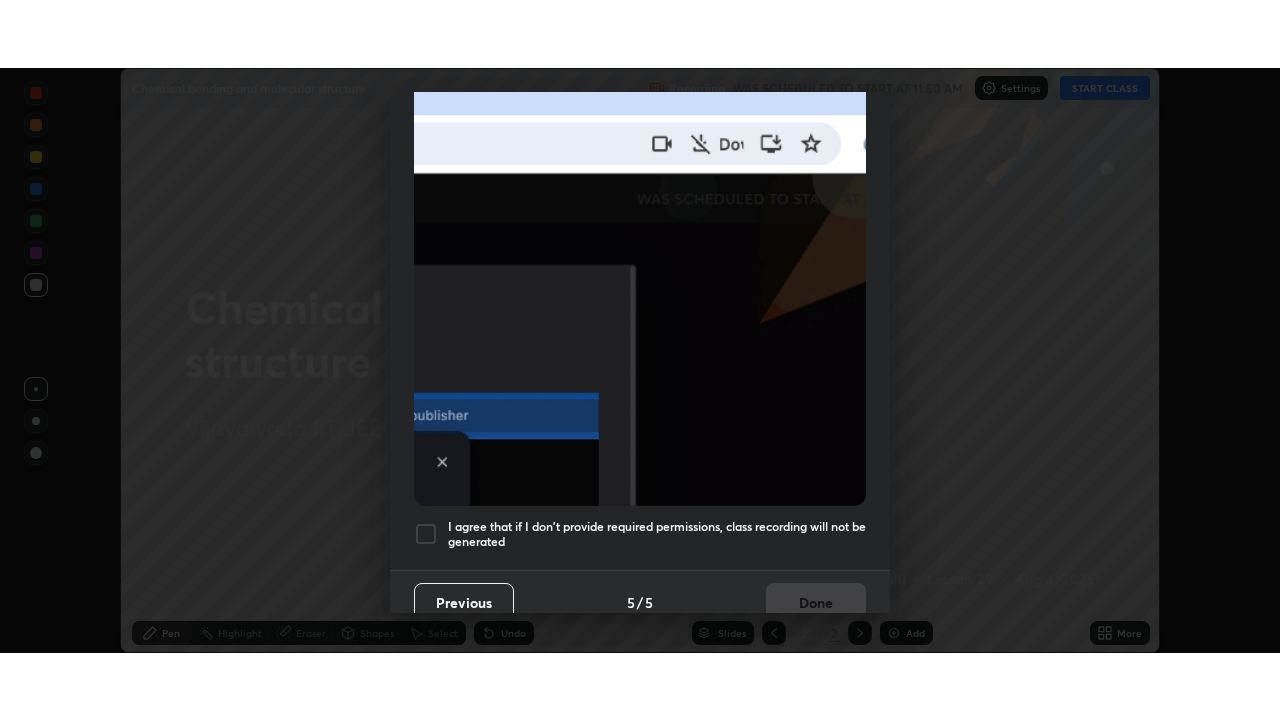 scroll, scrollTop: 479, scrollLeft: 0, axis: vertical 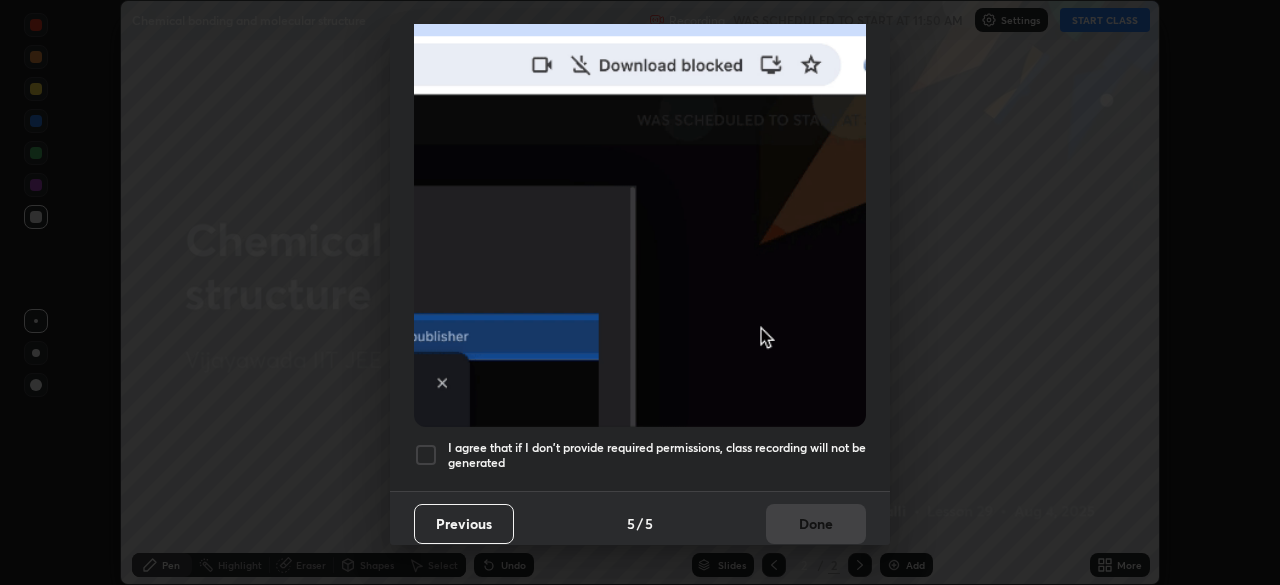 click at bounding box center (426, 455) 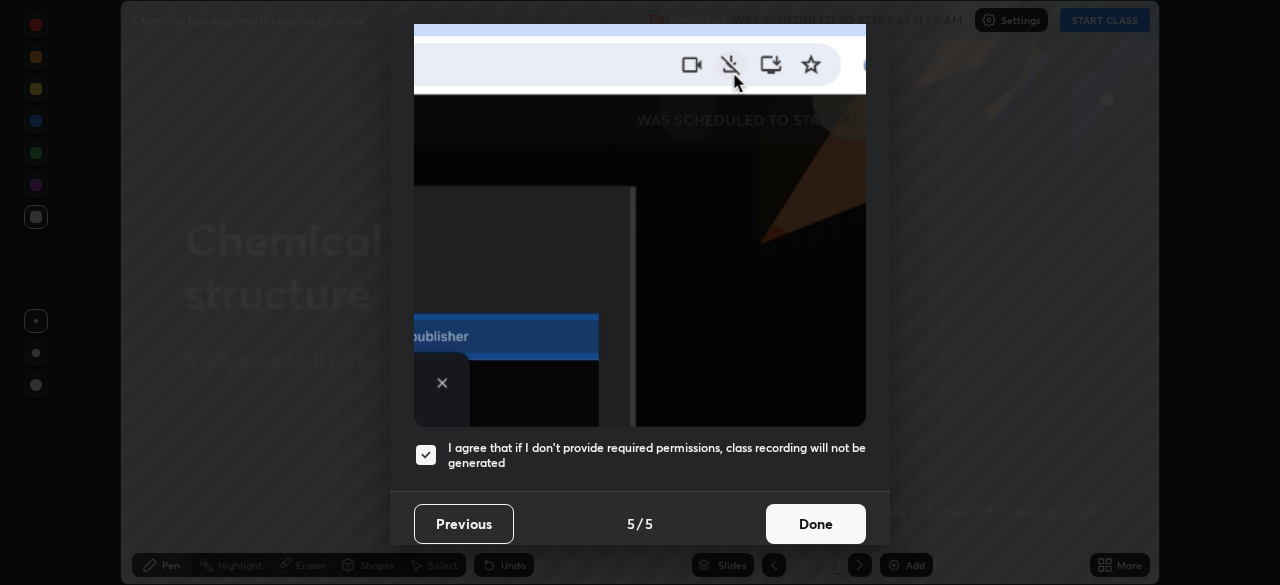 click on "Done" at bounding box center (816, 524) 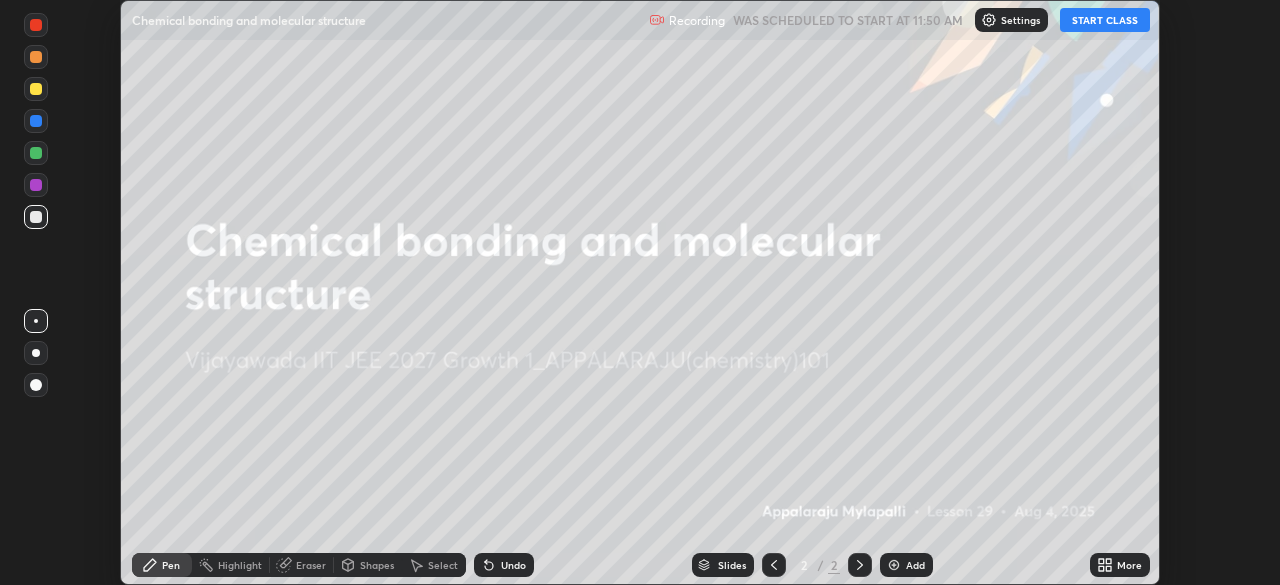 click on "START CLASS" at bounding box center [1105, 20] 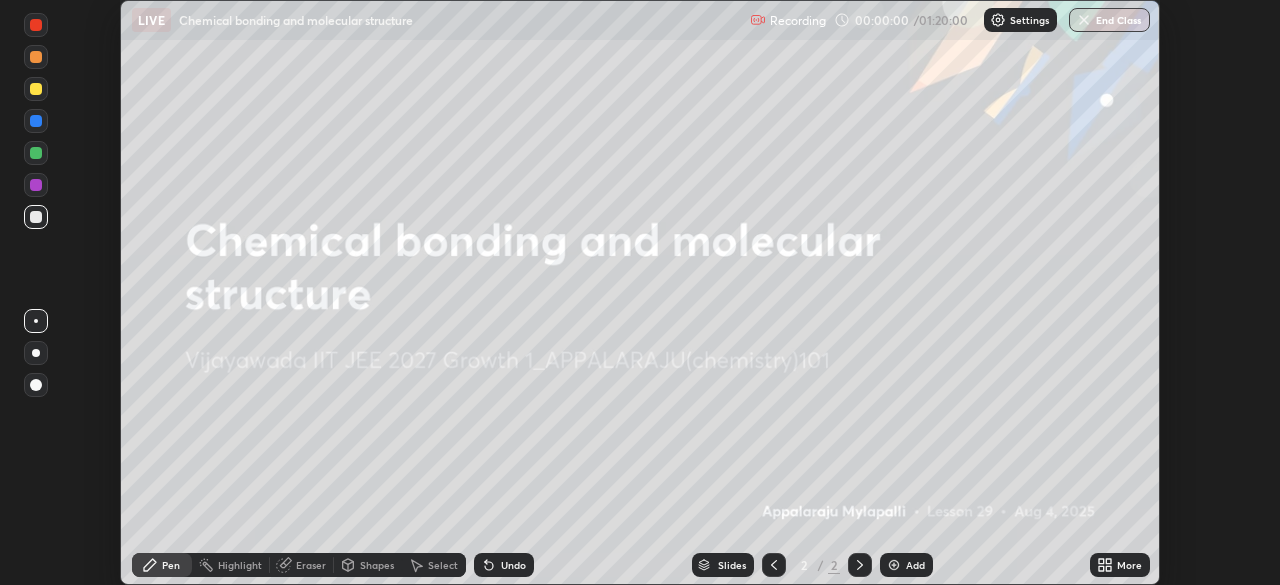 click on "More" at bounding box center [1129, 565] 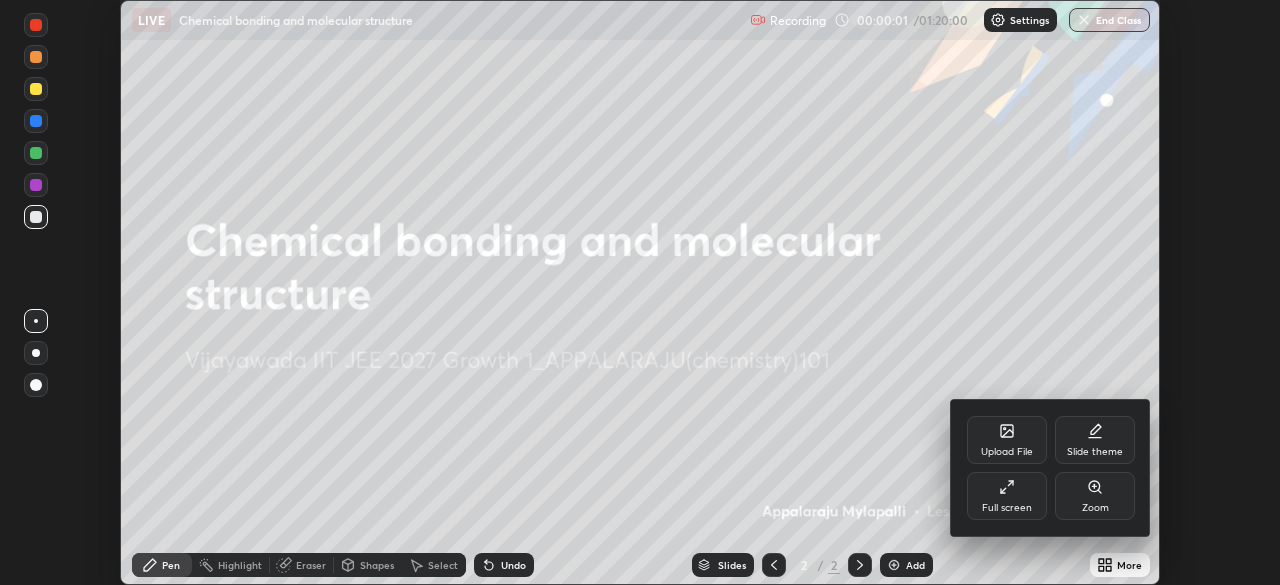 click on "Full screen" at bounding box center (1007, 508) 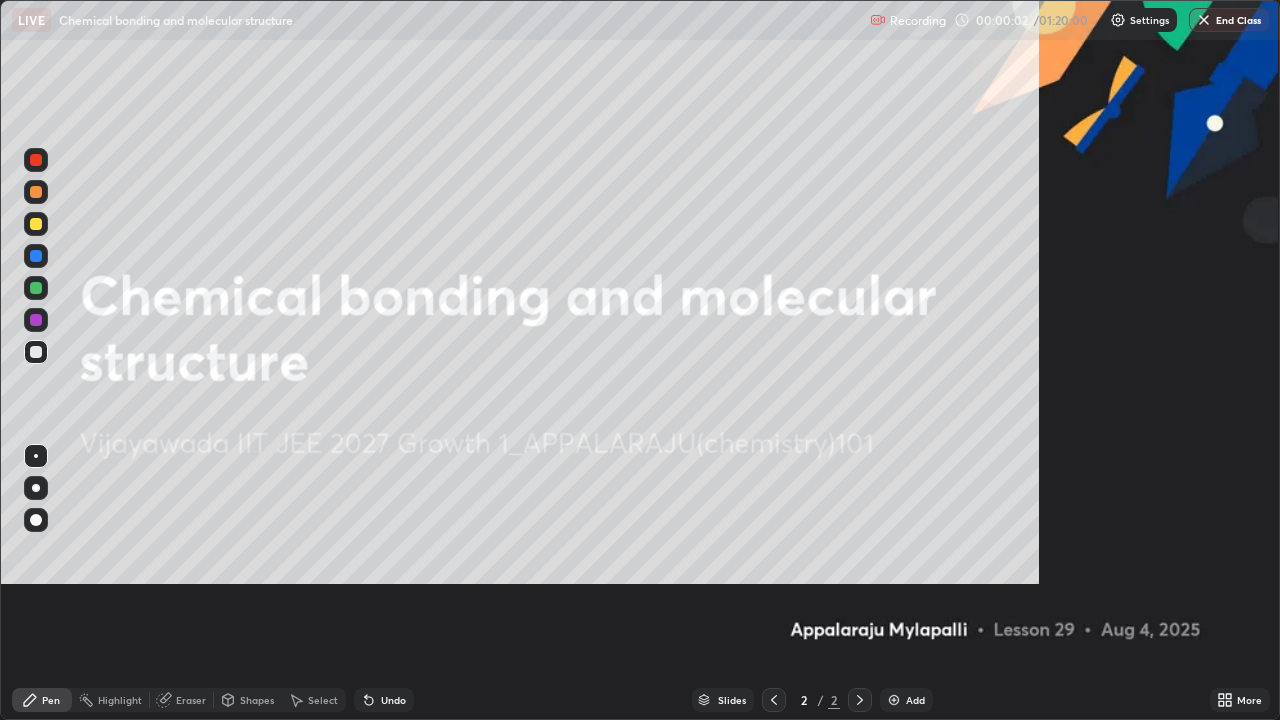 scroll, scrollTop: 99280, scrollLeft: 98720, axis: both 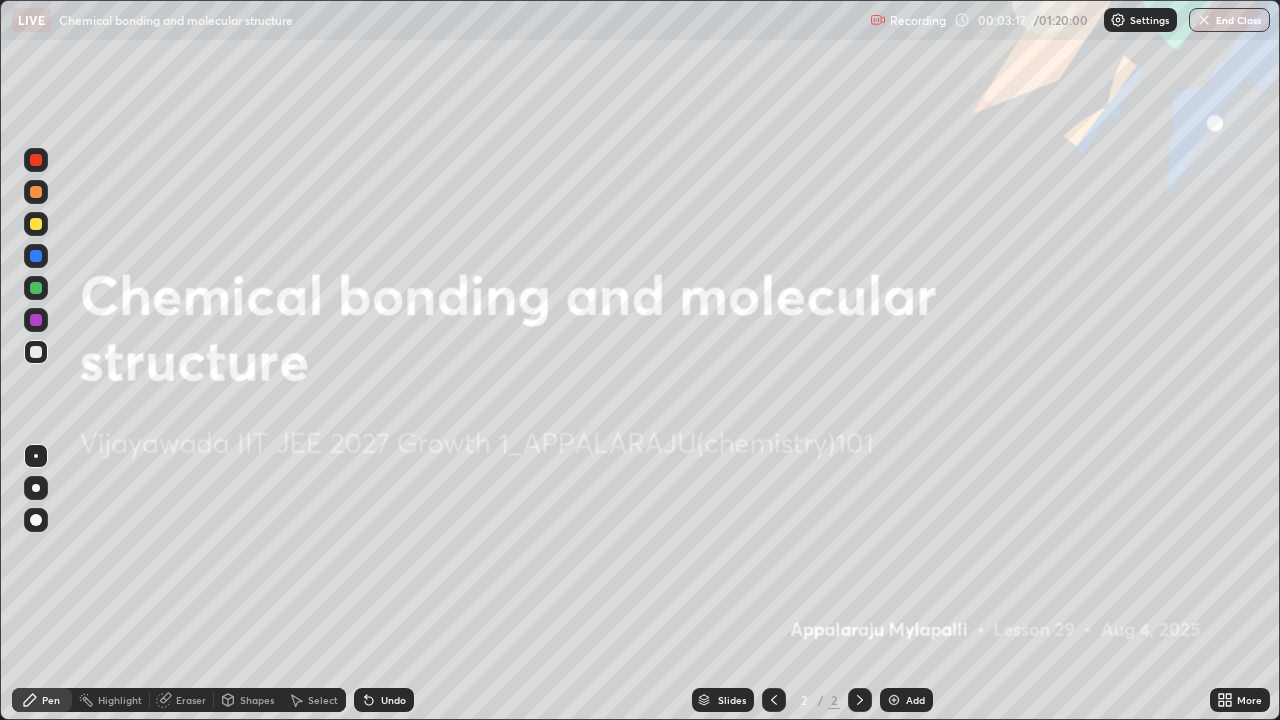 click on "Add" at bounding box center [906, 700] 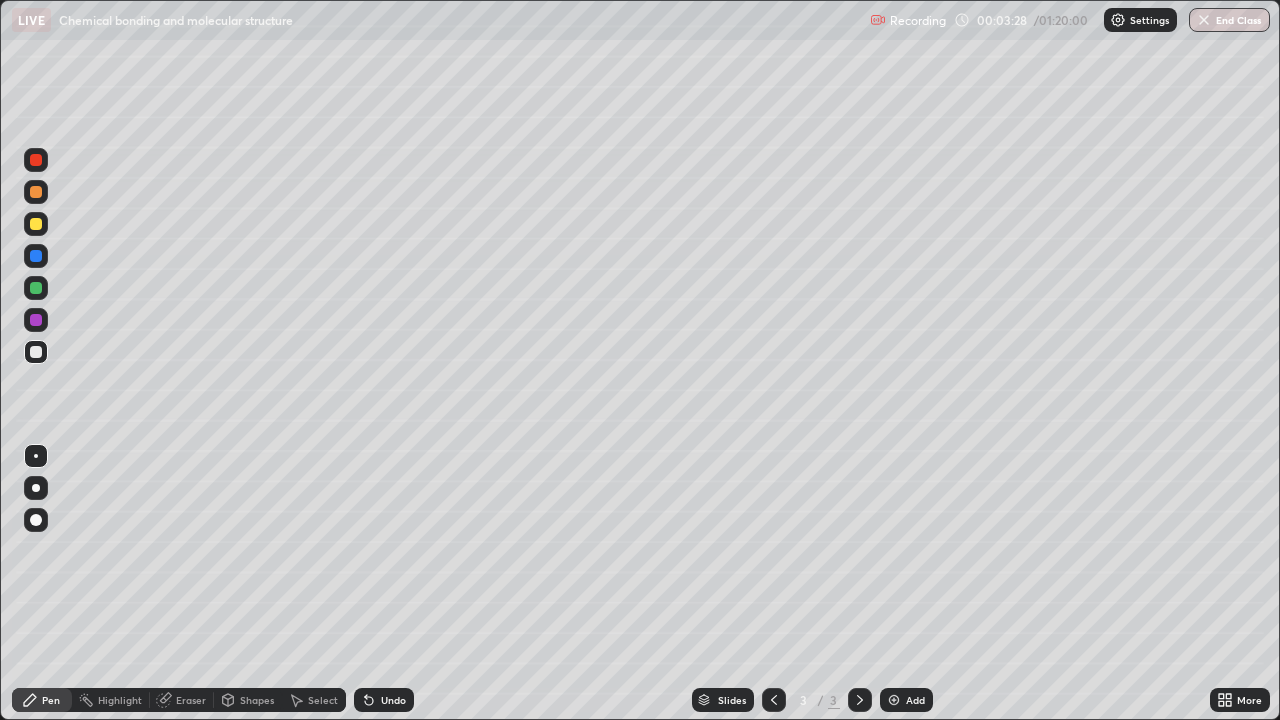 click at bounding box center [36, 224] 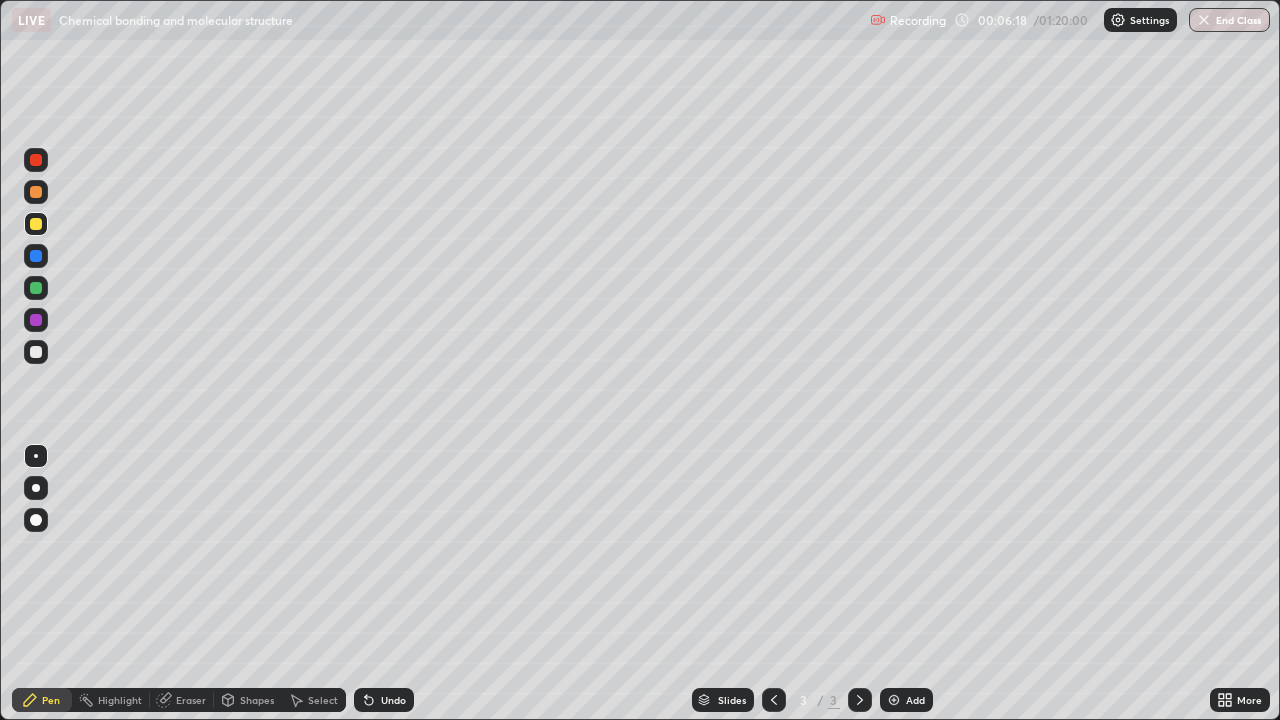 click on "Undo" at bounding box center (393, 700) 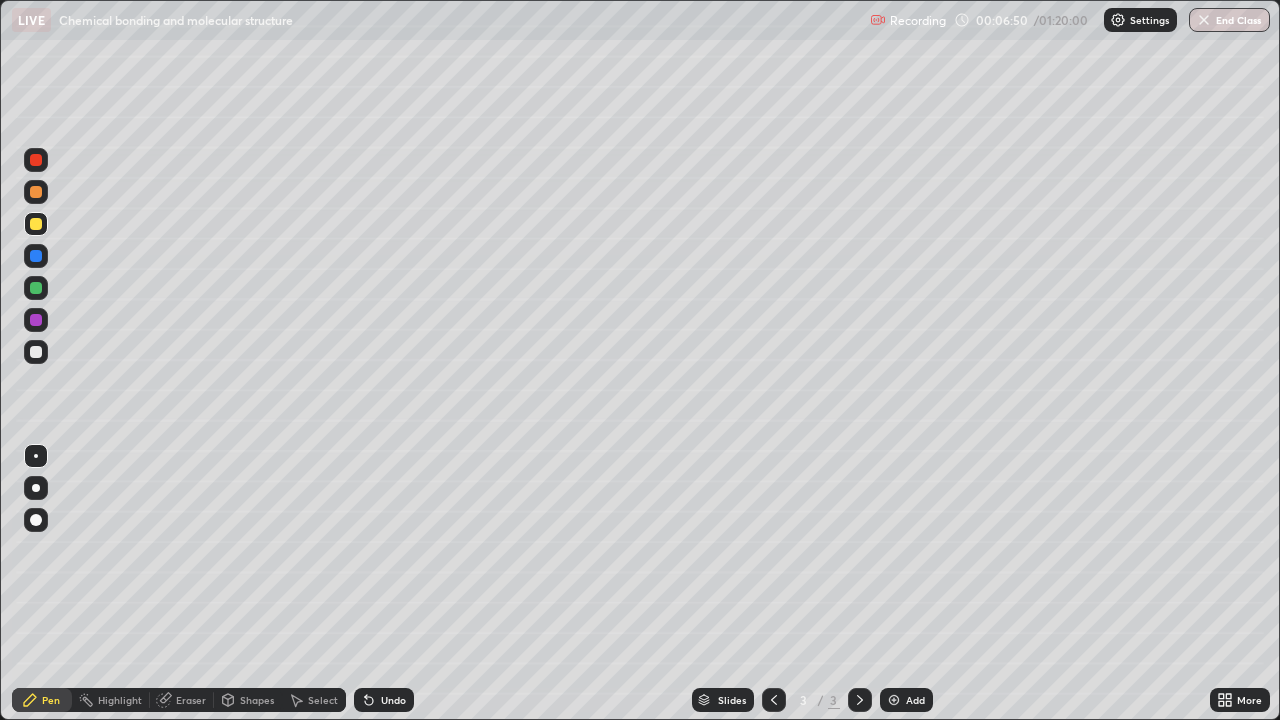 click at bounding box center [36, 352] 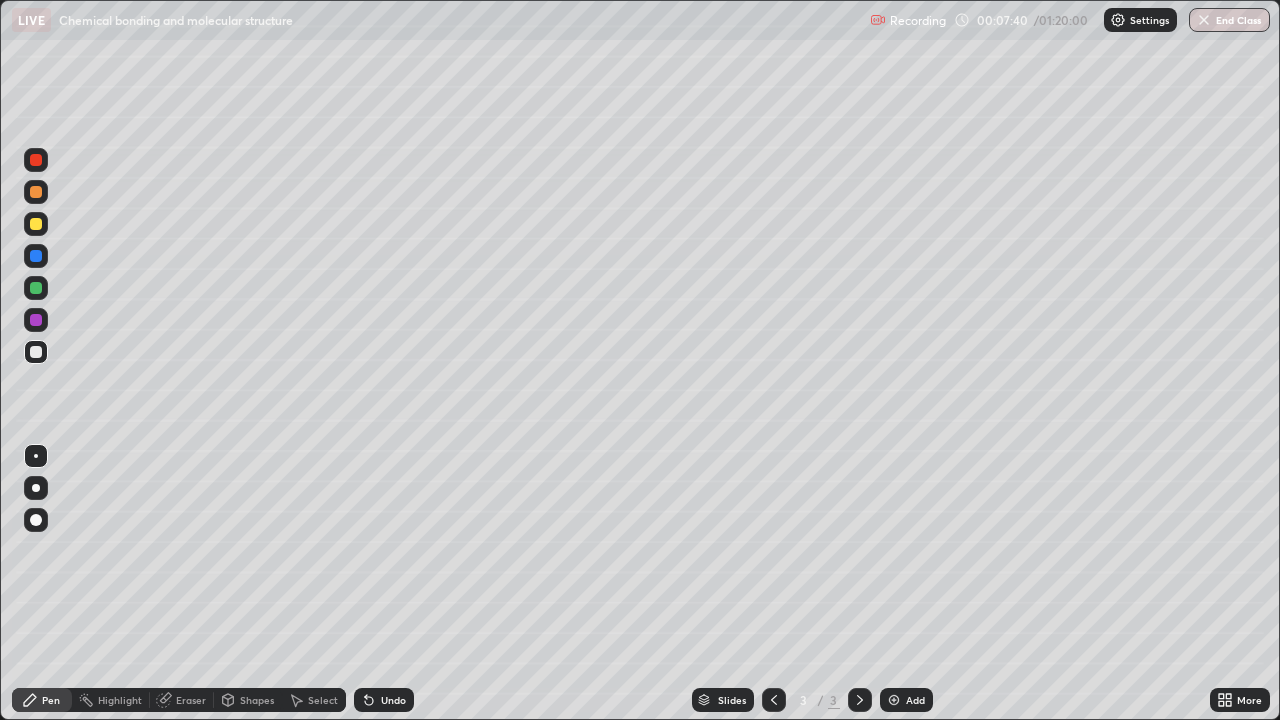 click on "Undo" at bounding box center [393, 700] 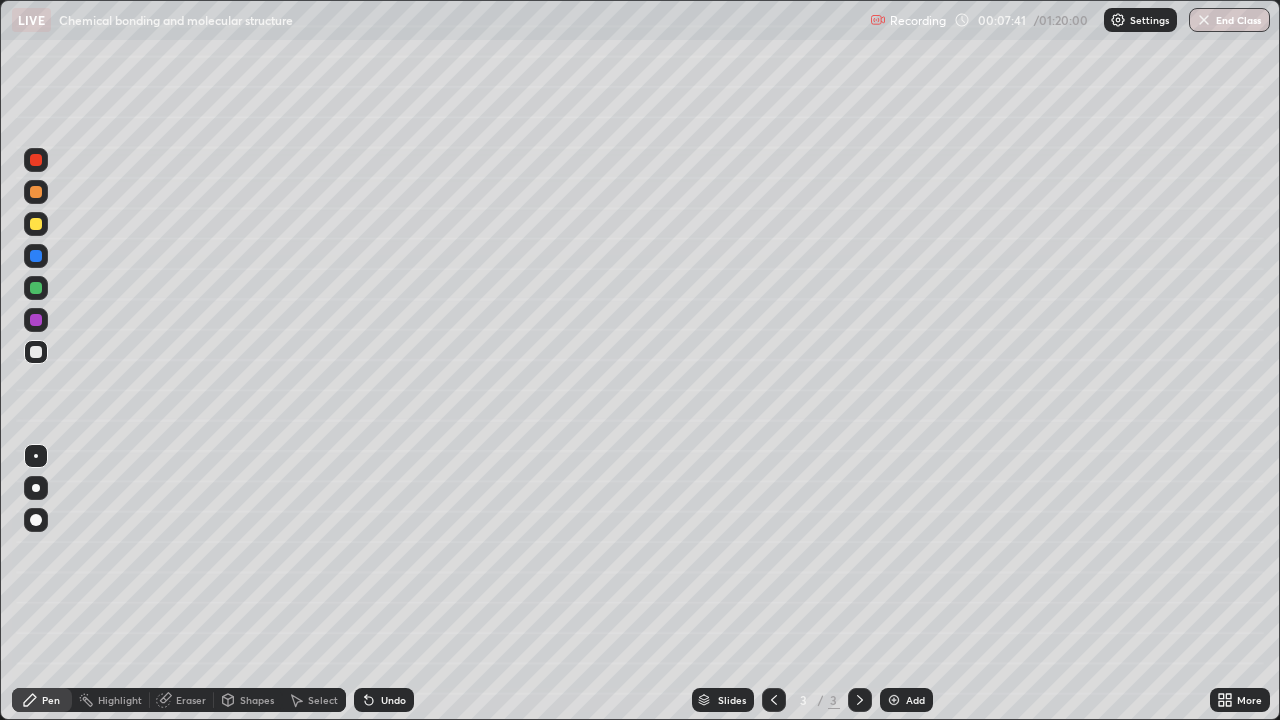 click on "Undo" at bounding box center [393, 700] 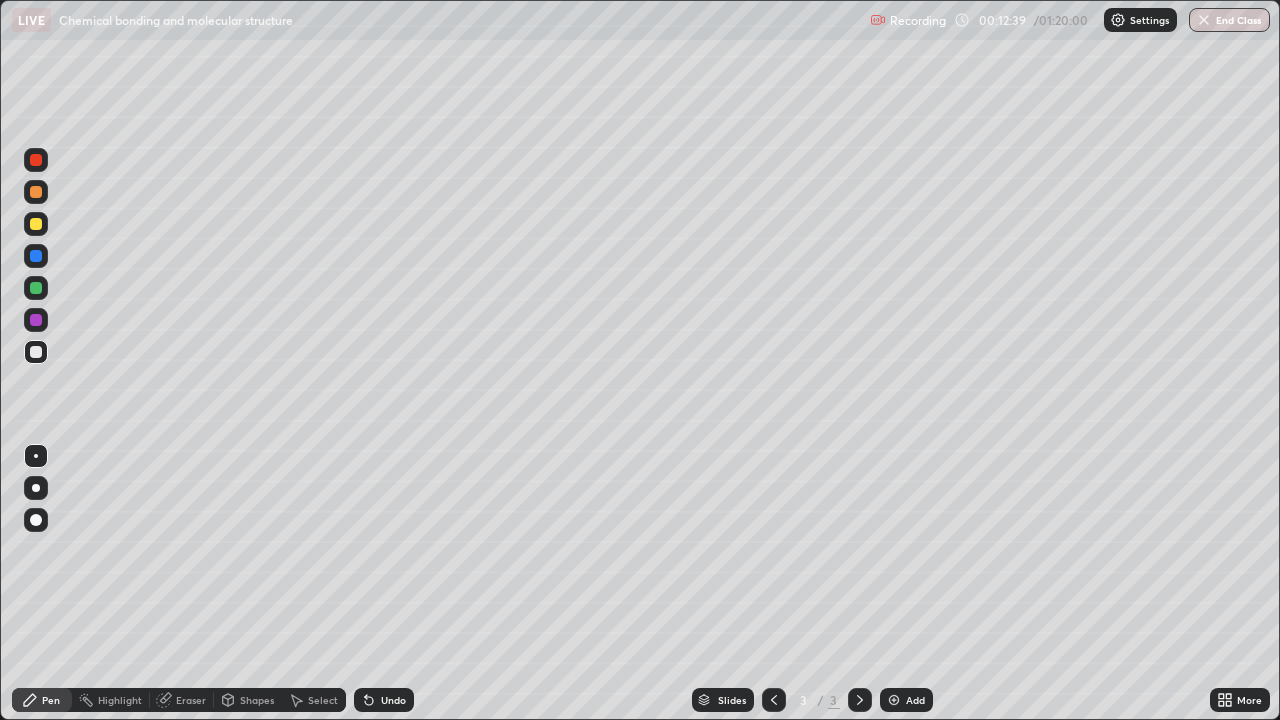 click on "Undo" at bounding box center [393, 700] 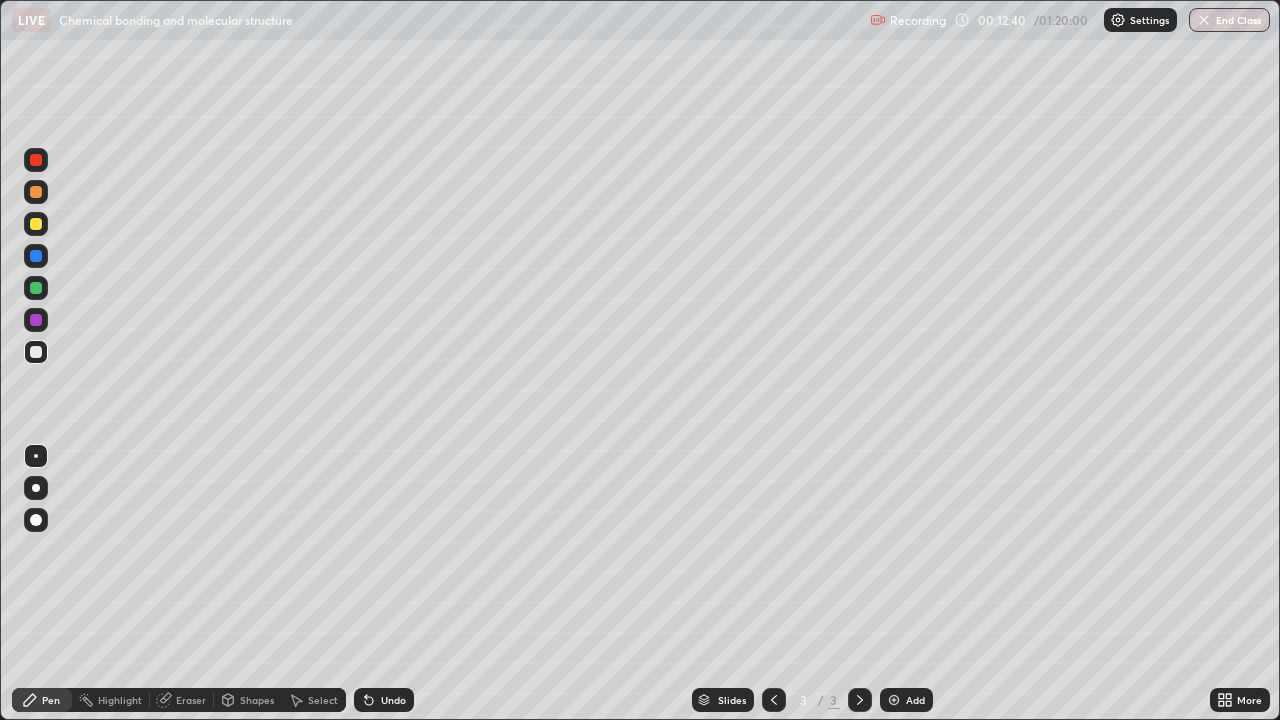 click on "Undo" at bounding box center (393, 700) 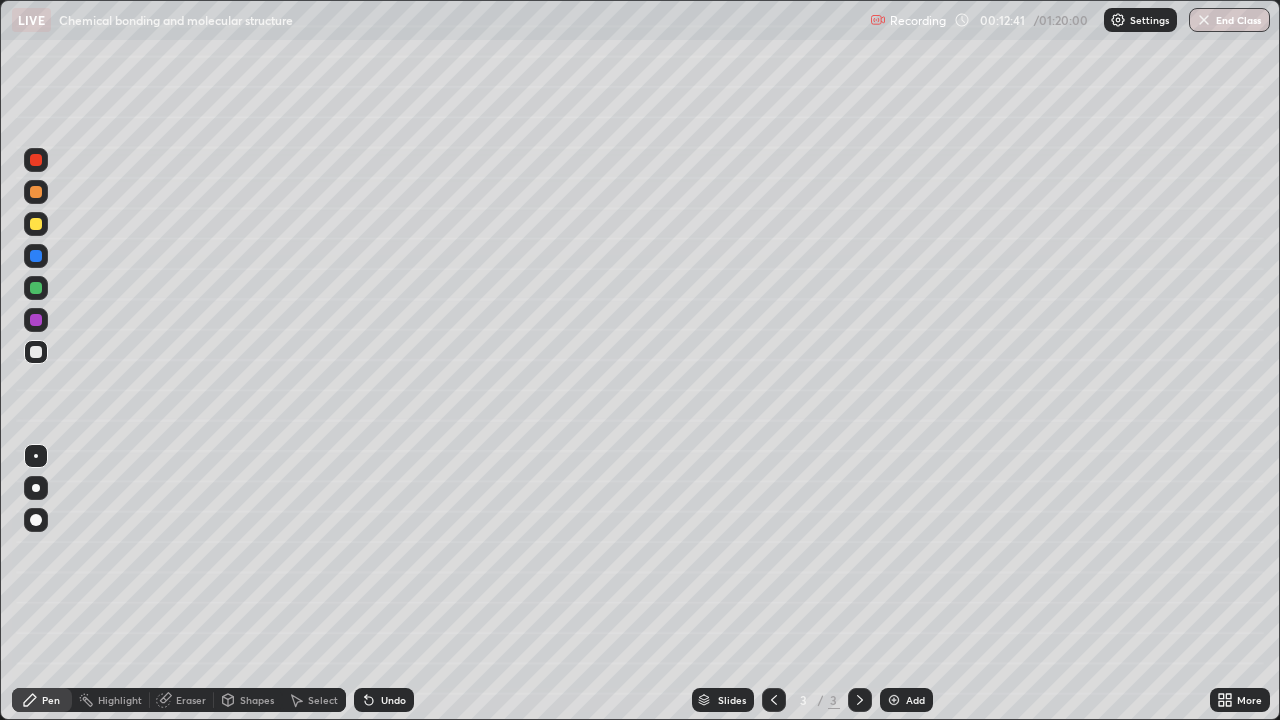 click at bounding box center [894, 700] 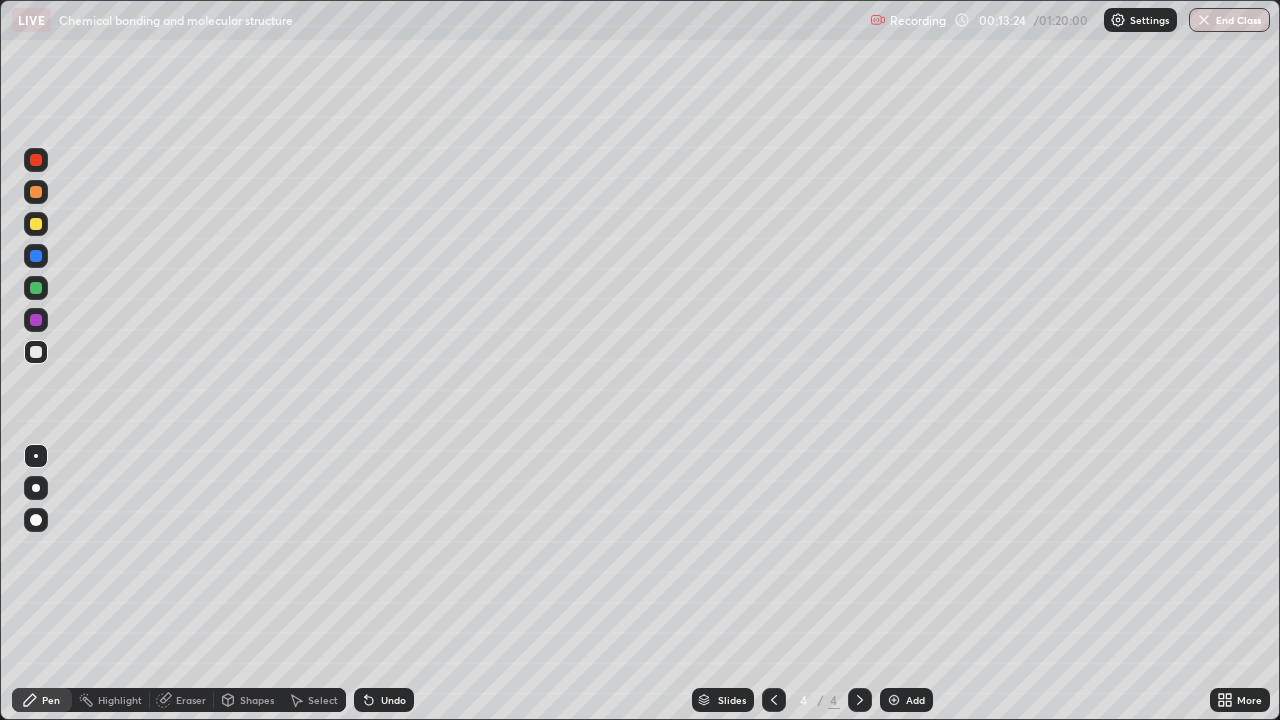 click on "Undo" at bounding box center (393, 700) 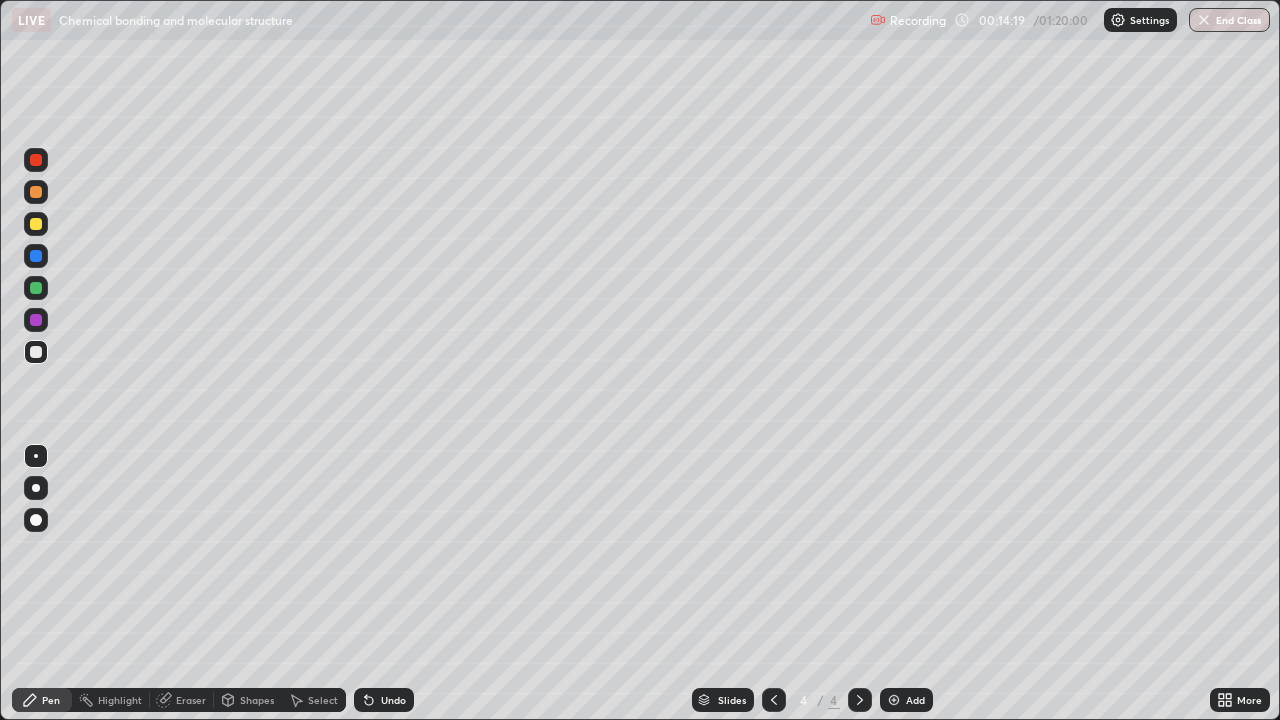 click on "Undo" at bounding box center (393, 700) 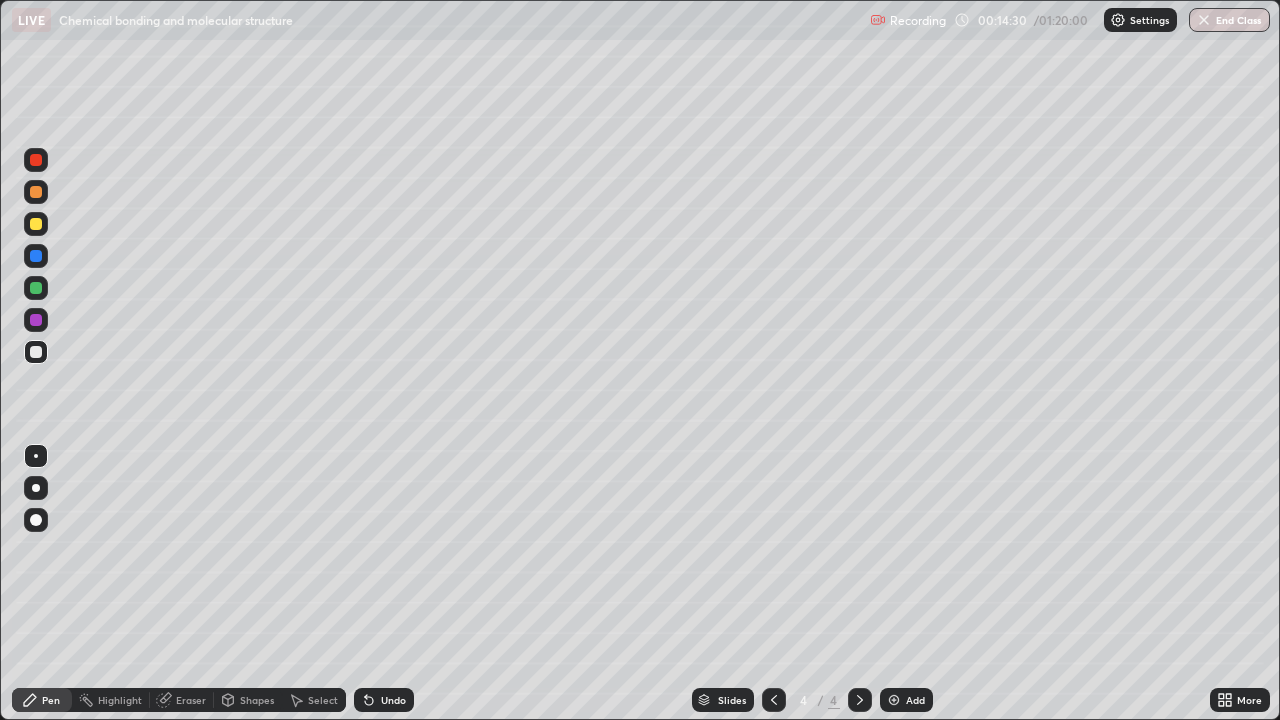 click on "Undo" at bounding box center (384, 700) 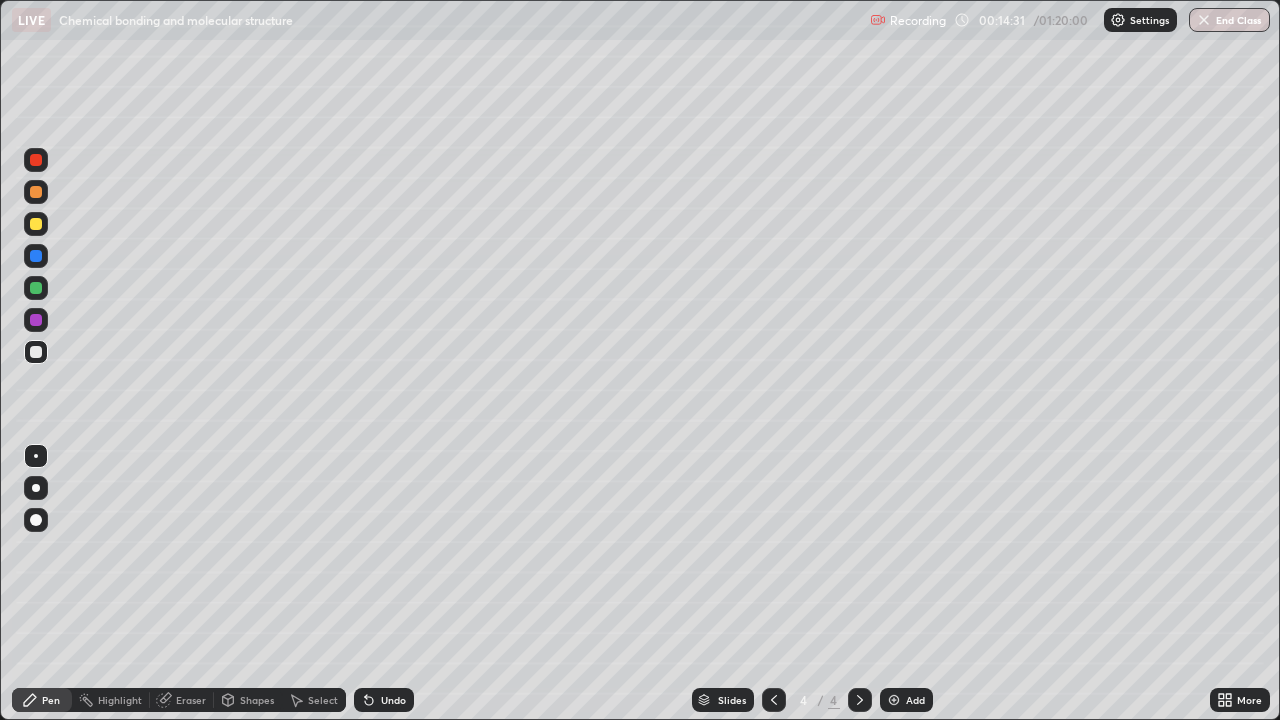 click at bounding box center [36, 224] 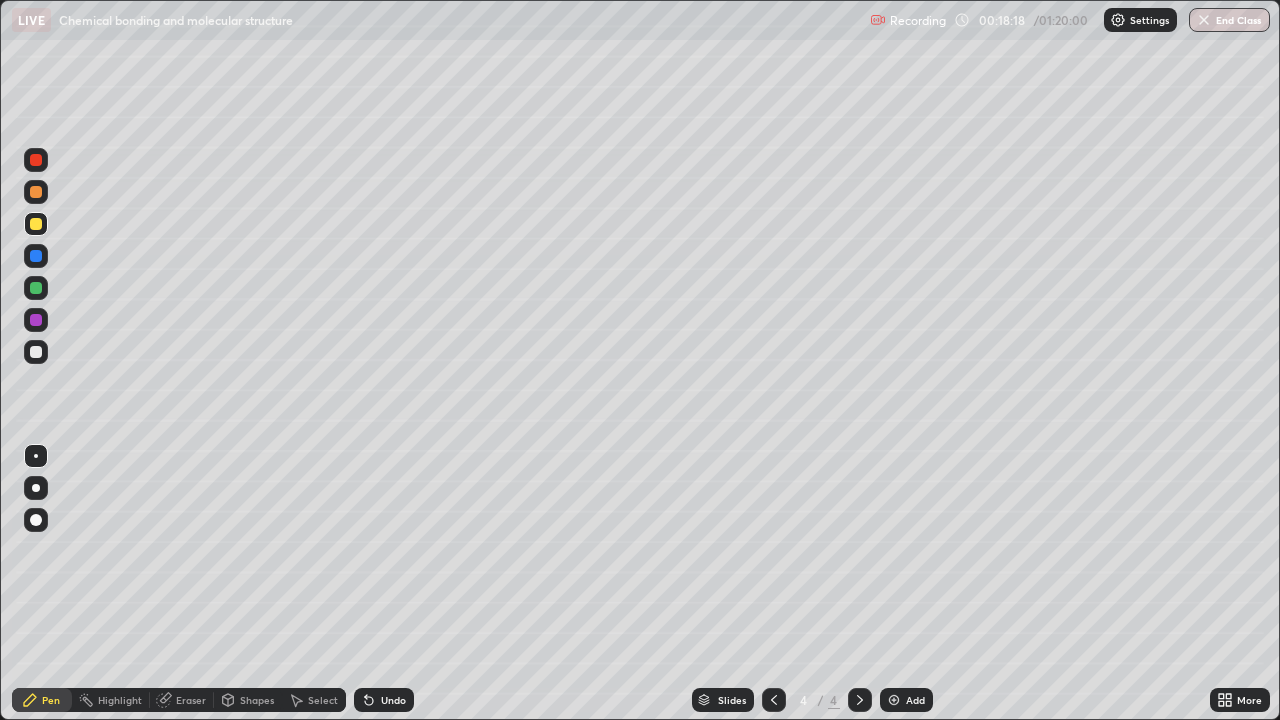 click on "Undo" at bounding box center (393, 700) 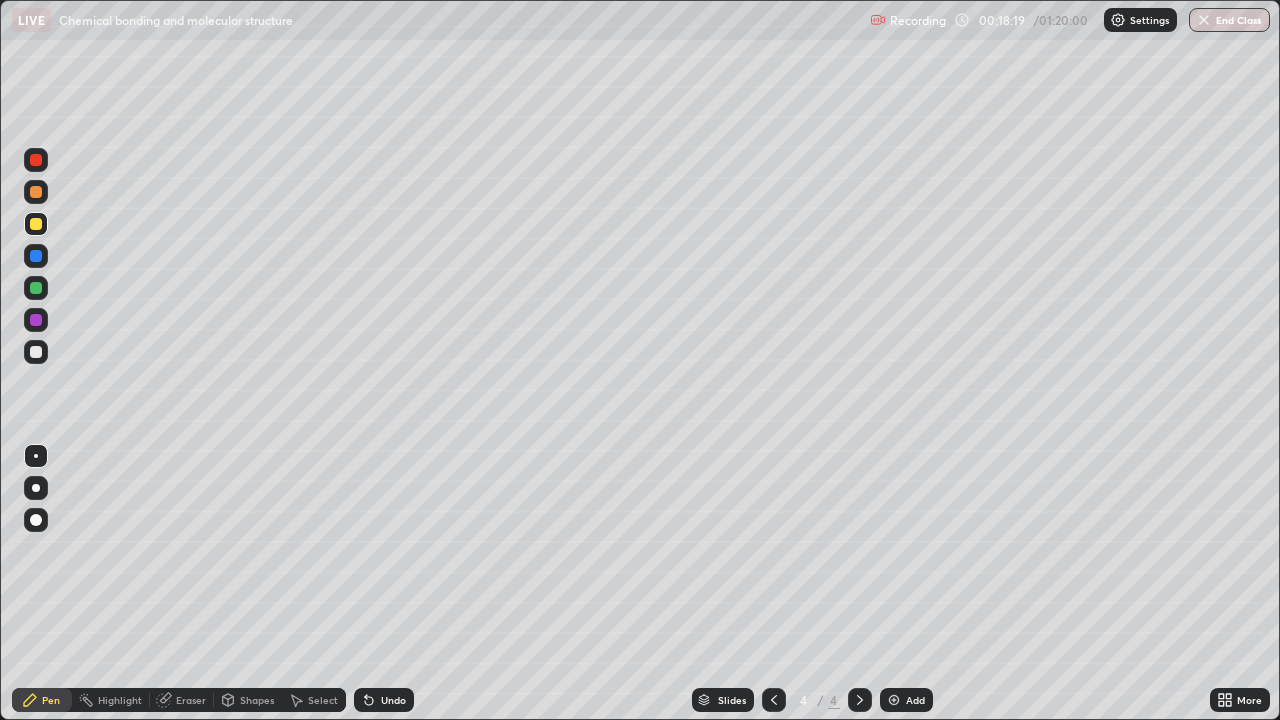 click on "Undo" at bounding box center [393, 700] 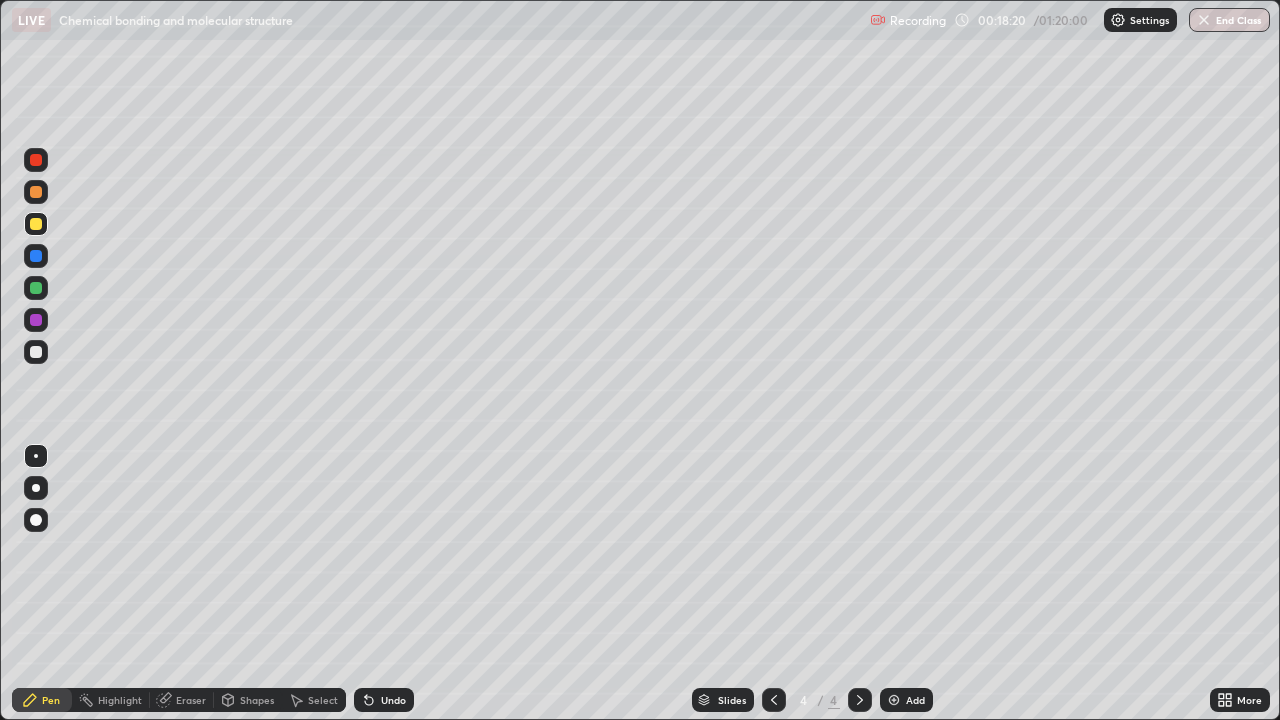 click on "Undo" at bounding box center (384, 700) 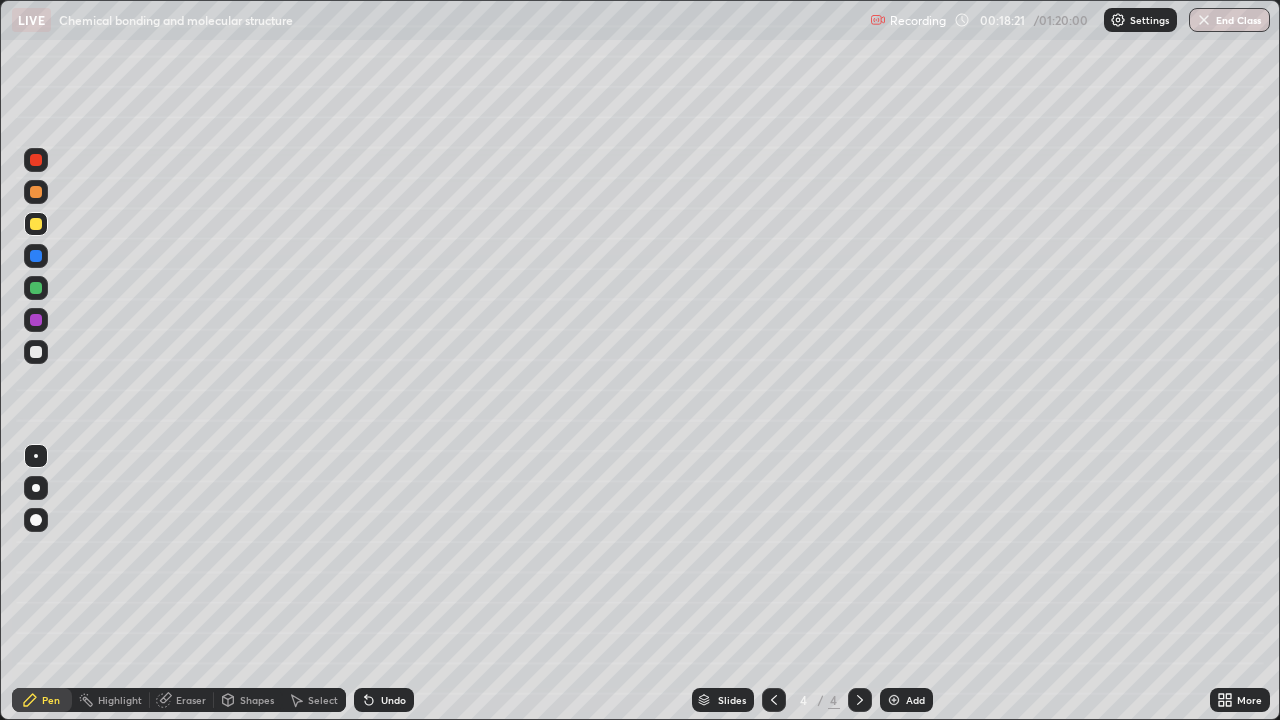 click on "Undo" at bounding box center [393, 700] 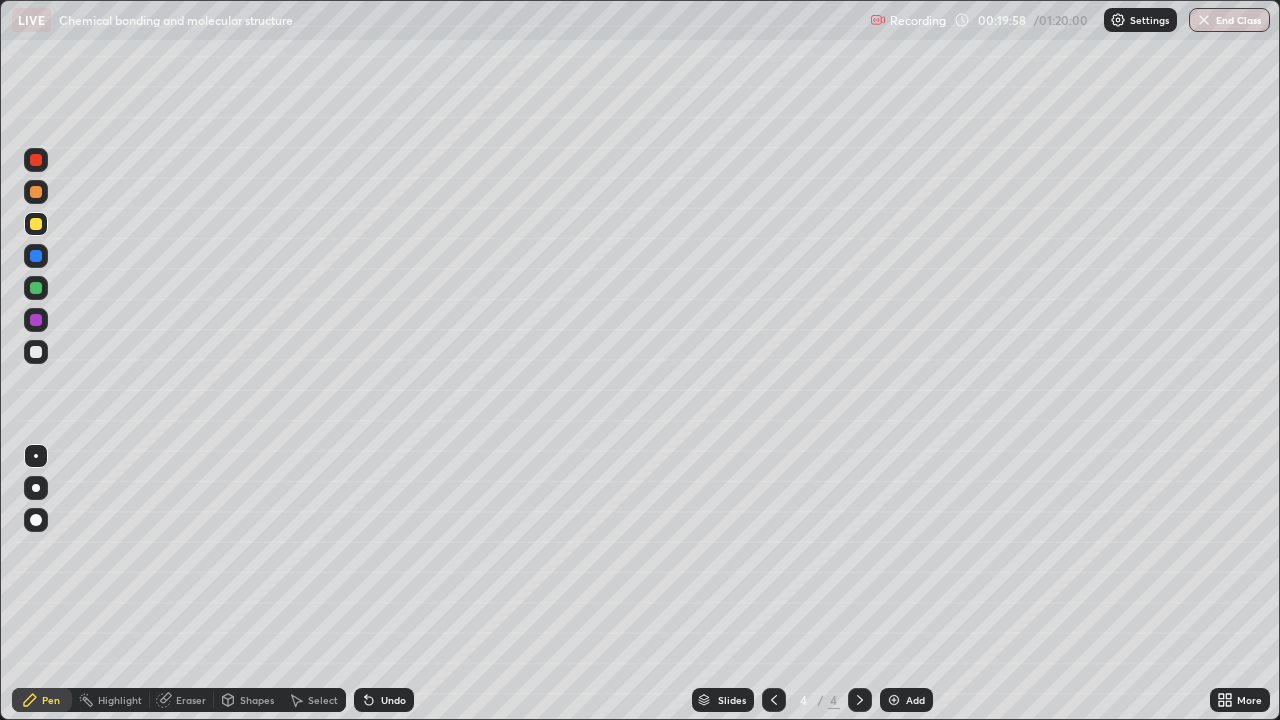 click on "Undo" at bounding box center [393, 700] 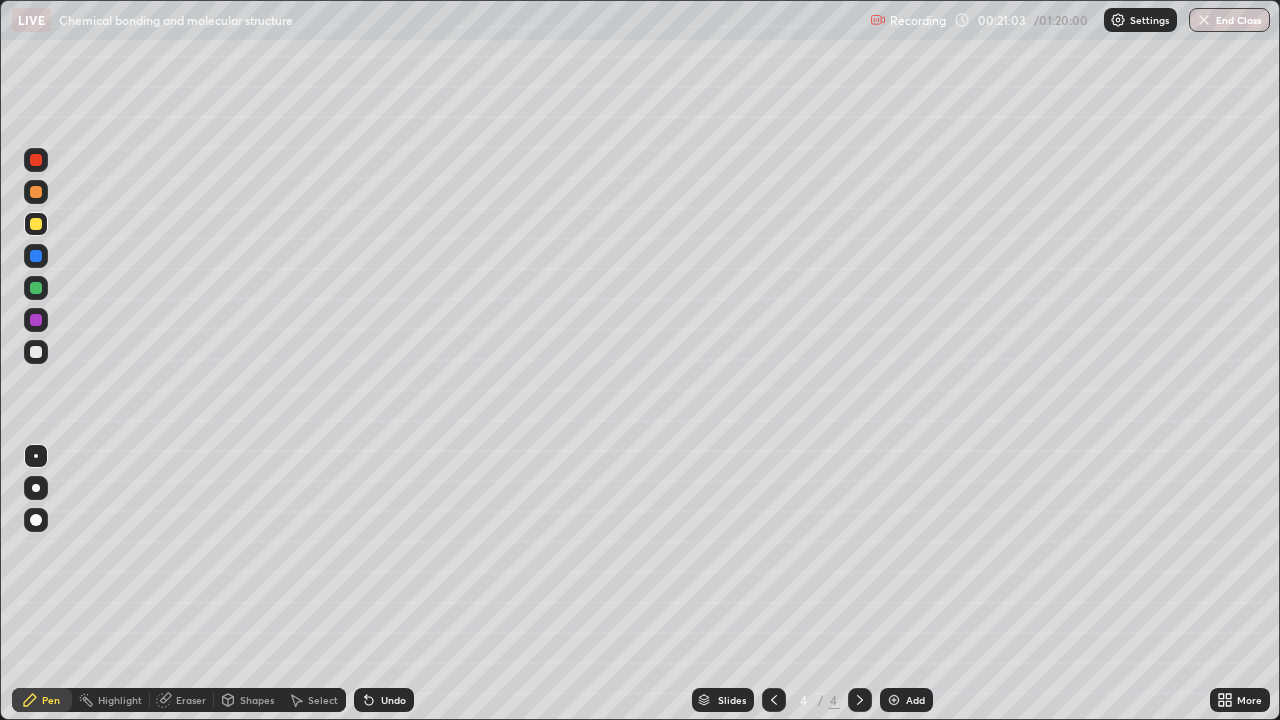 click at bounding box center (36, 352) 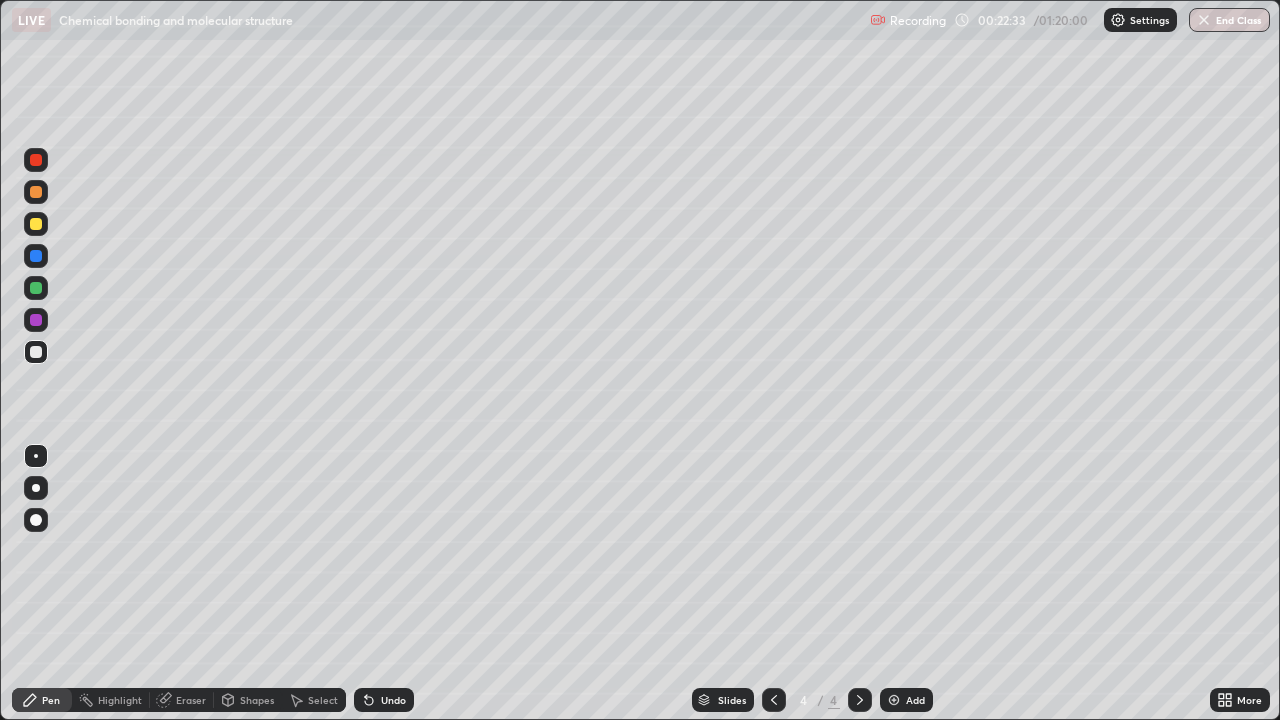 click at bounding box center (36, 224) 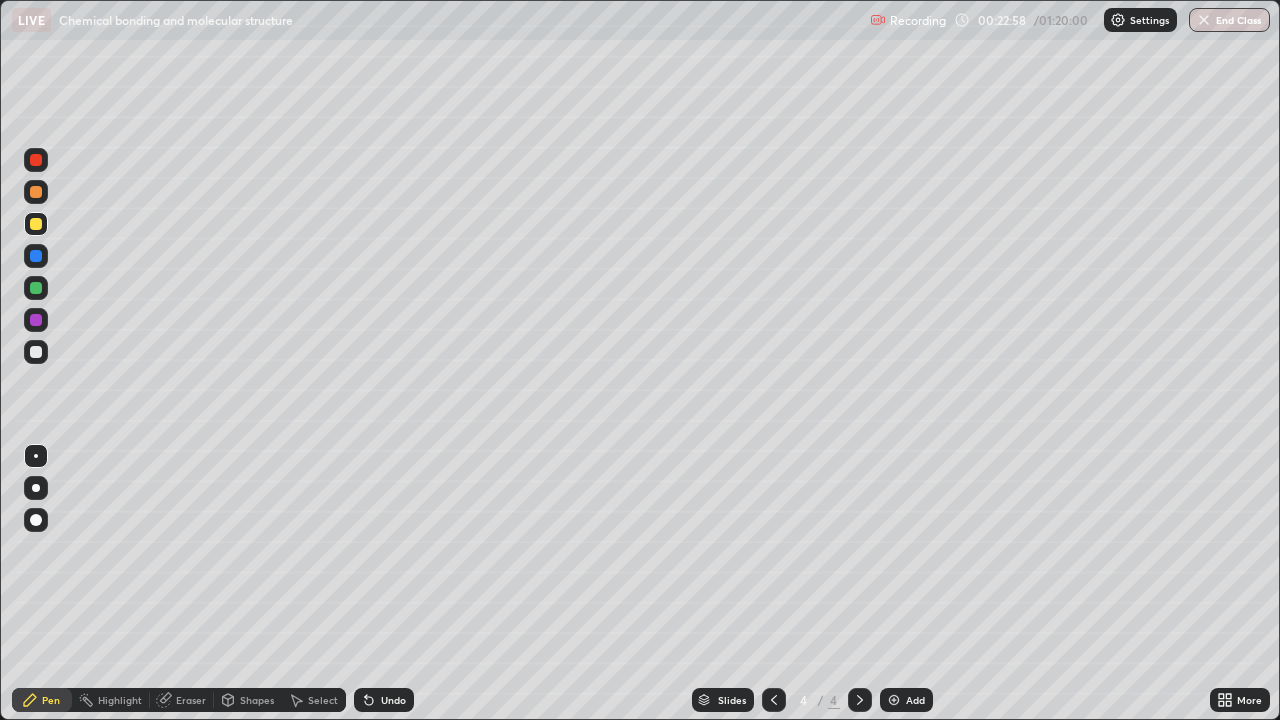 click on "Undo" at bounding box center (393, 700) 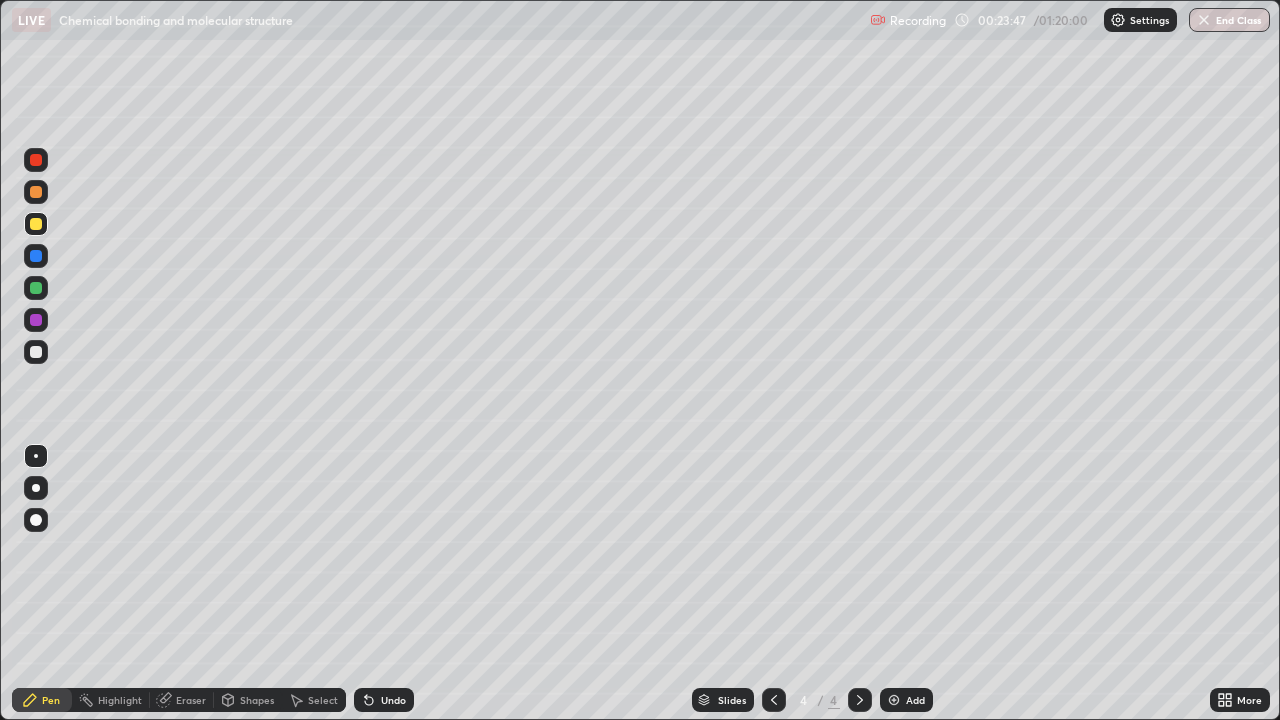 click at bounding box center (36, 288) 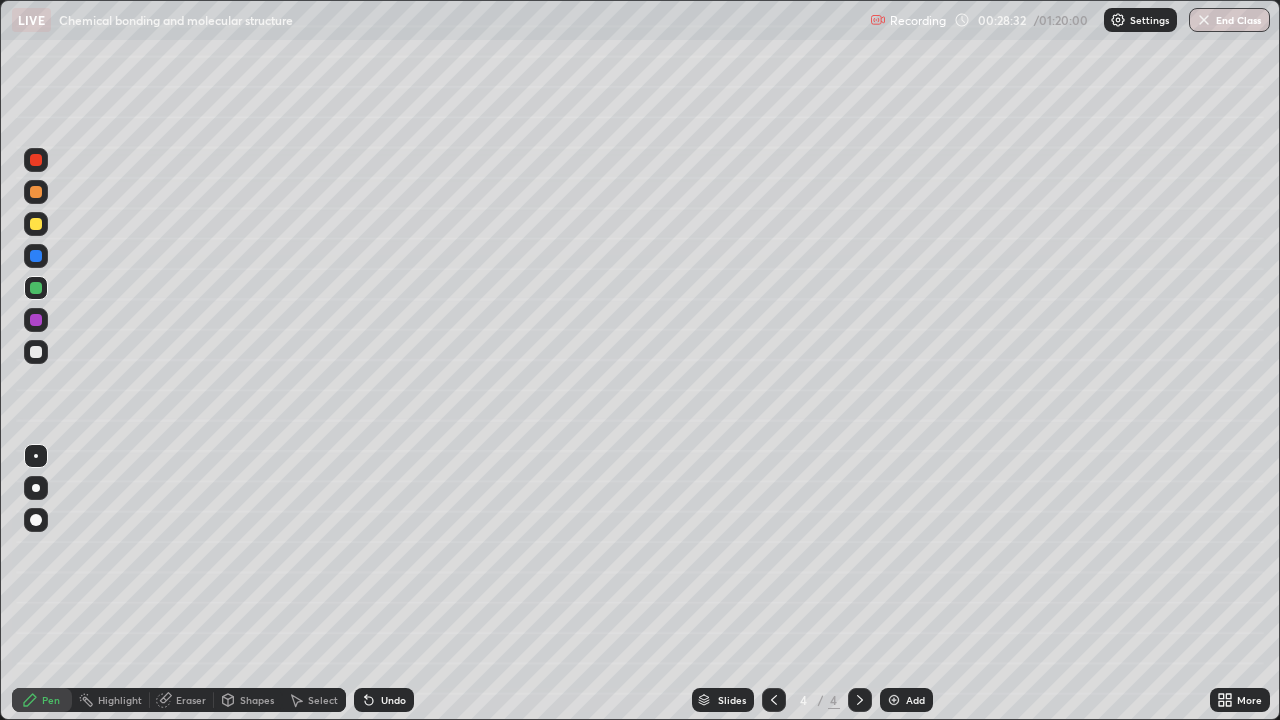 click at bounding box center [894, 700] 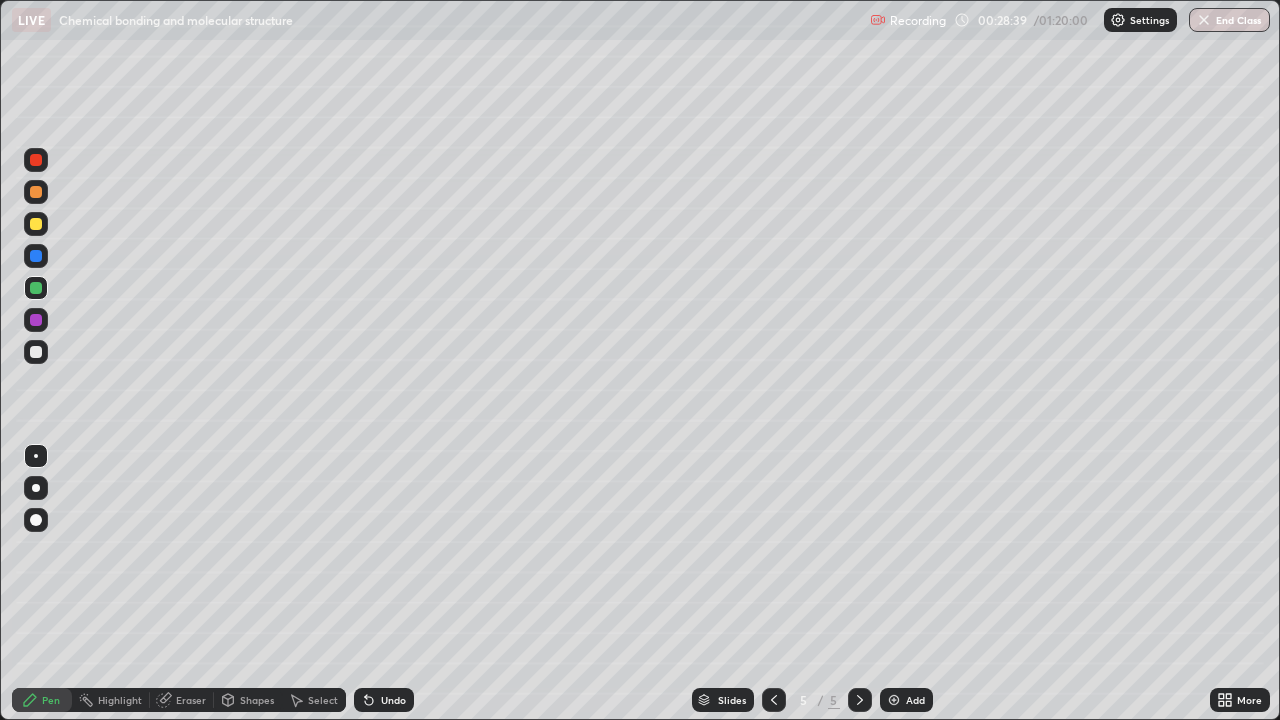 click at bounding box center [36, 352] 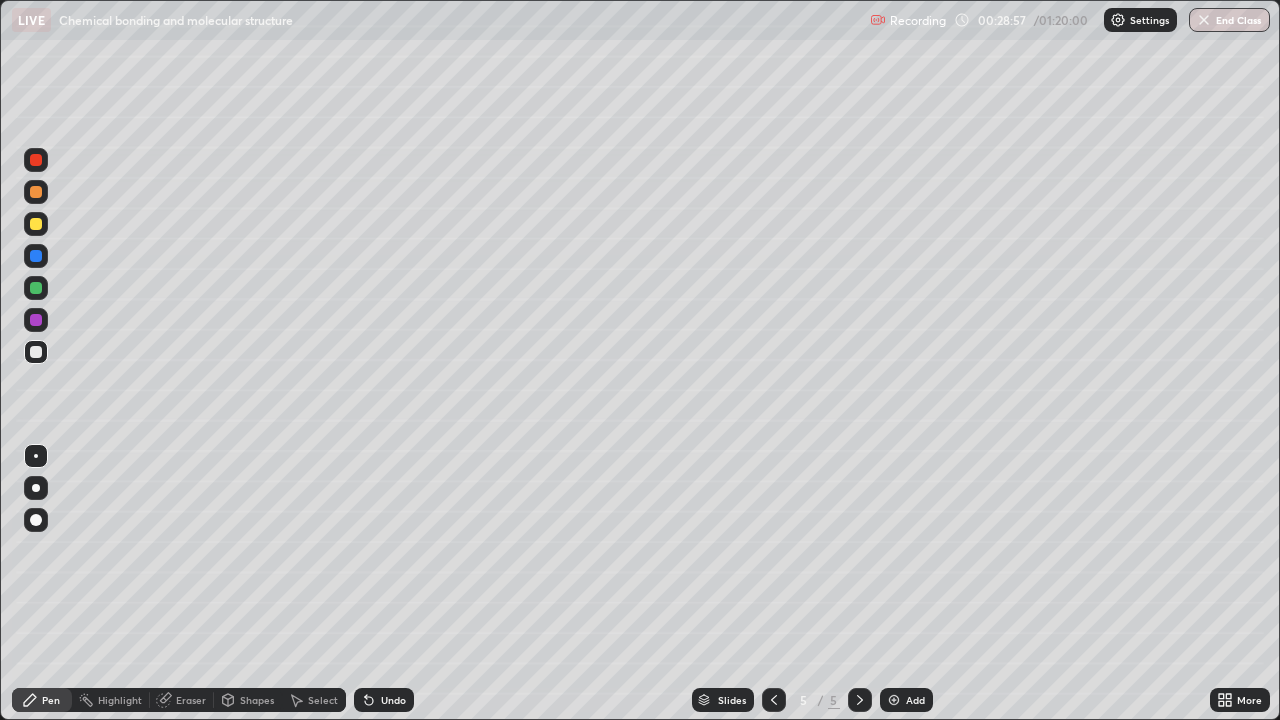 click at bounding box center (36, 224) 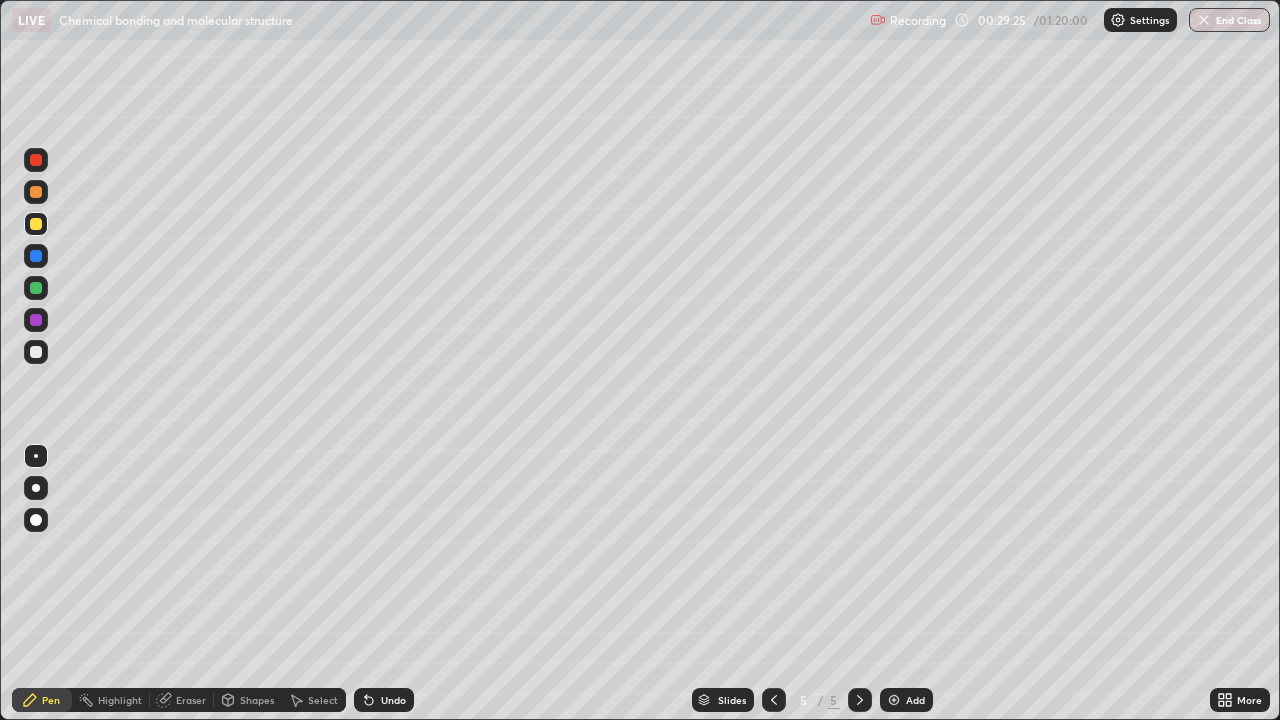click on "Undo" at bounding box center [393, 700] 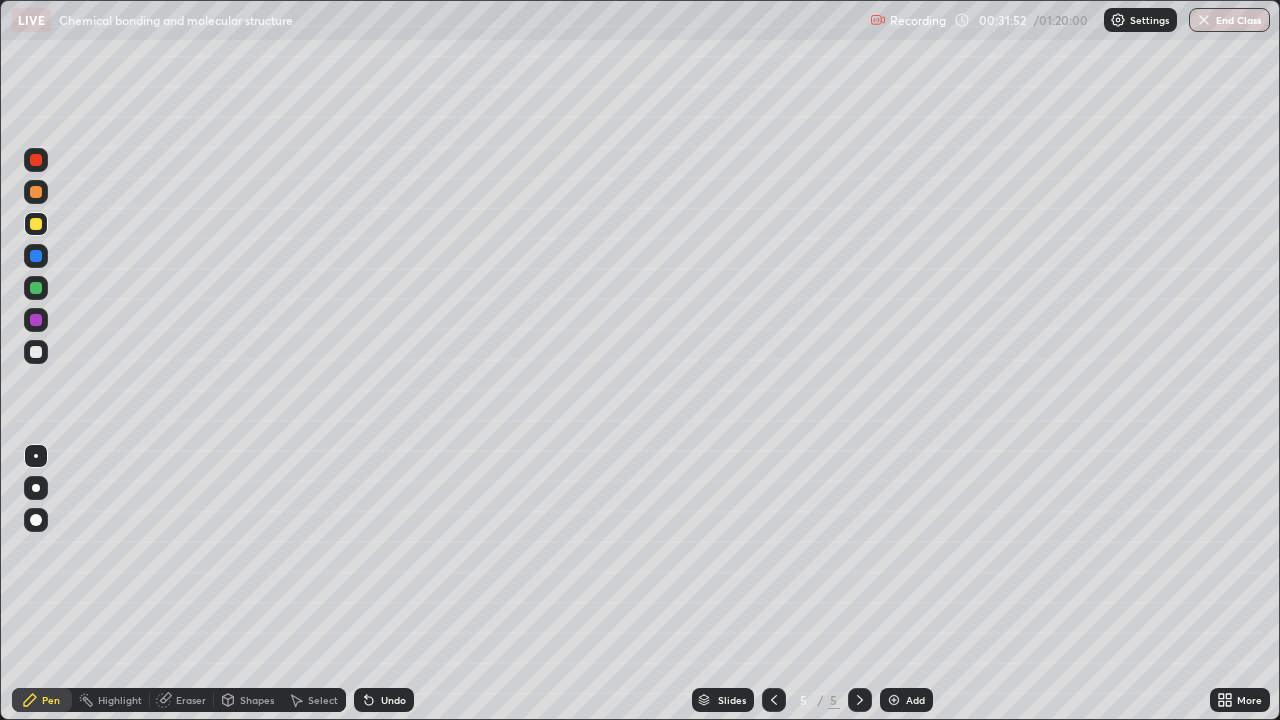 click at bounding box center (36, 352) 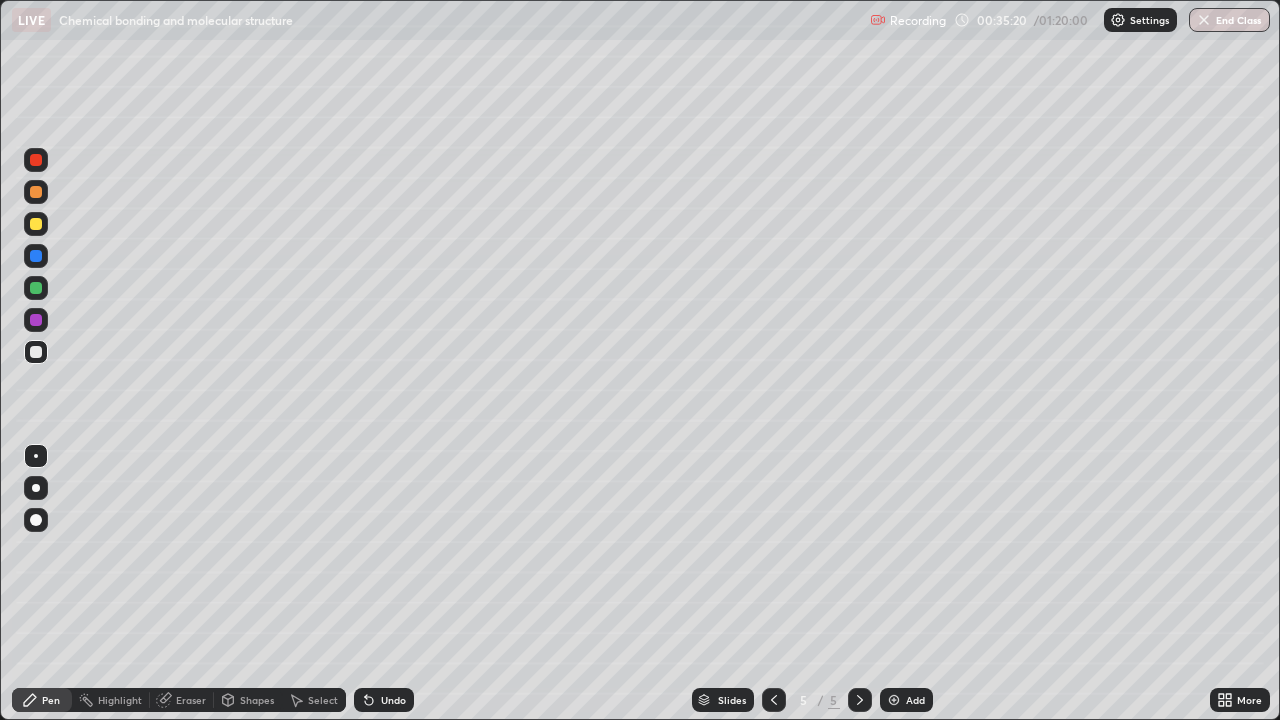 click on "Undo" at bounding box center (393, 700) 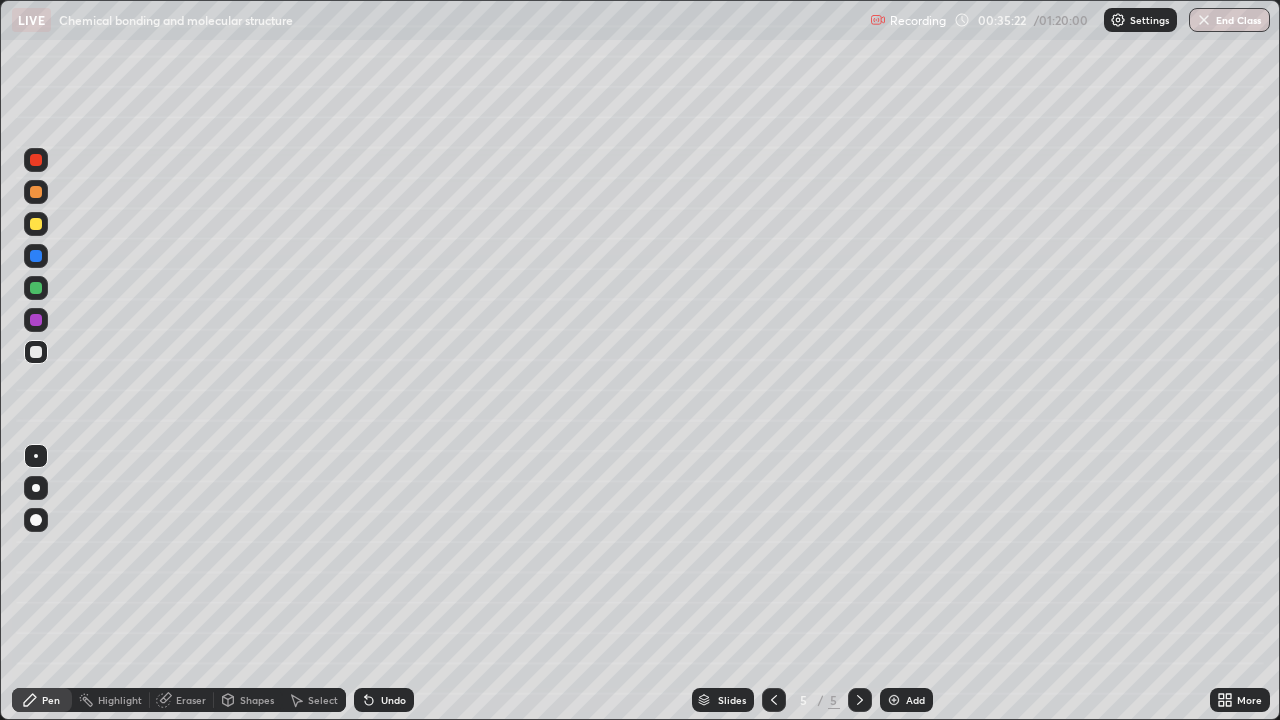 click on "Undo" at bounding box center (393, 700) 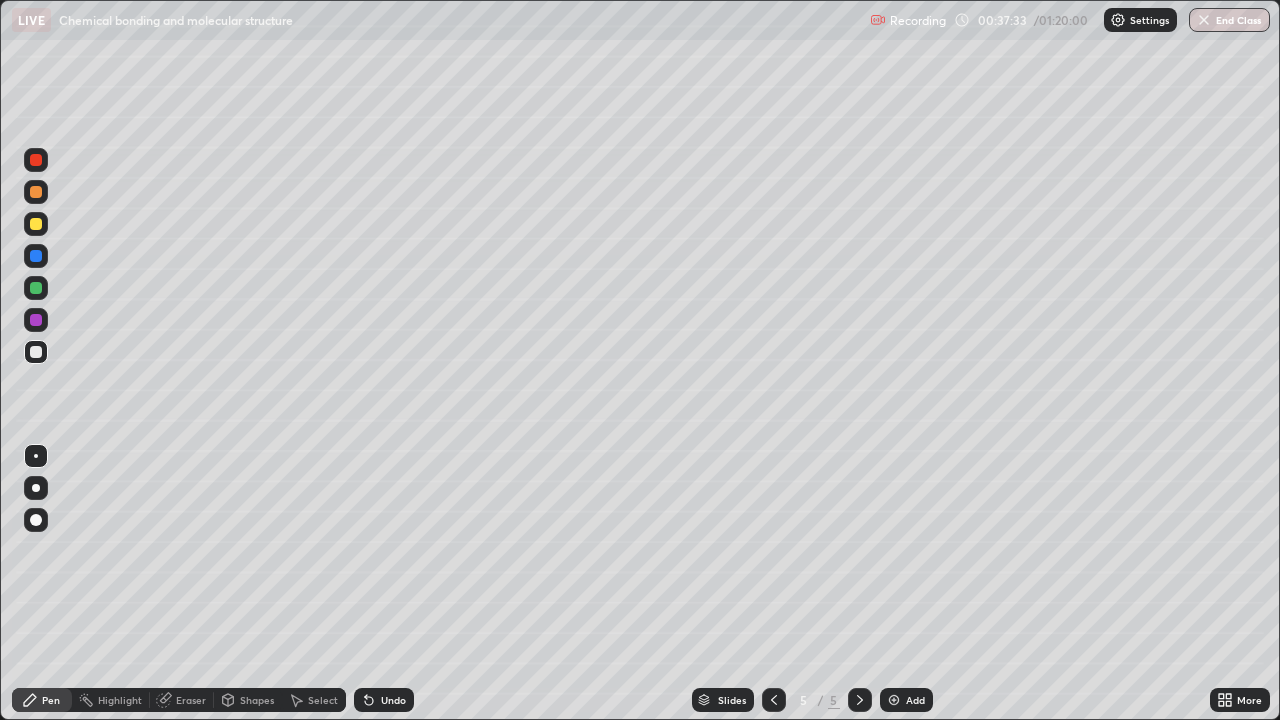 click on "Undo" at bounding box center [393, 700] 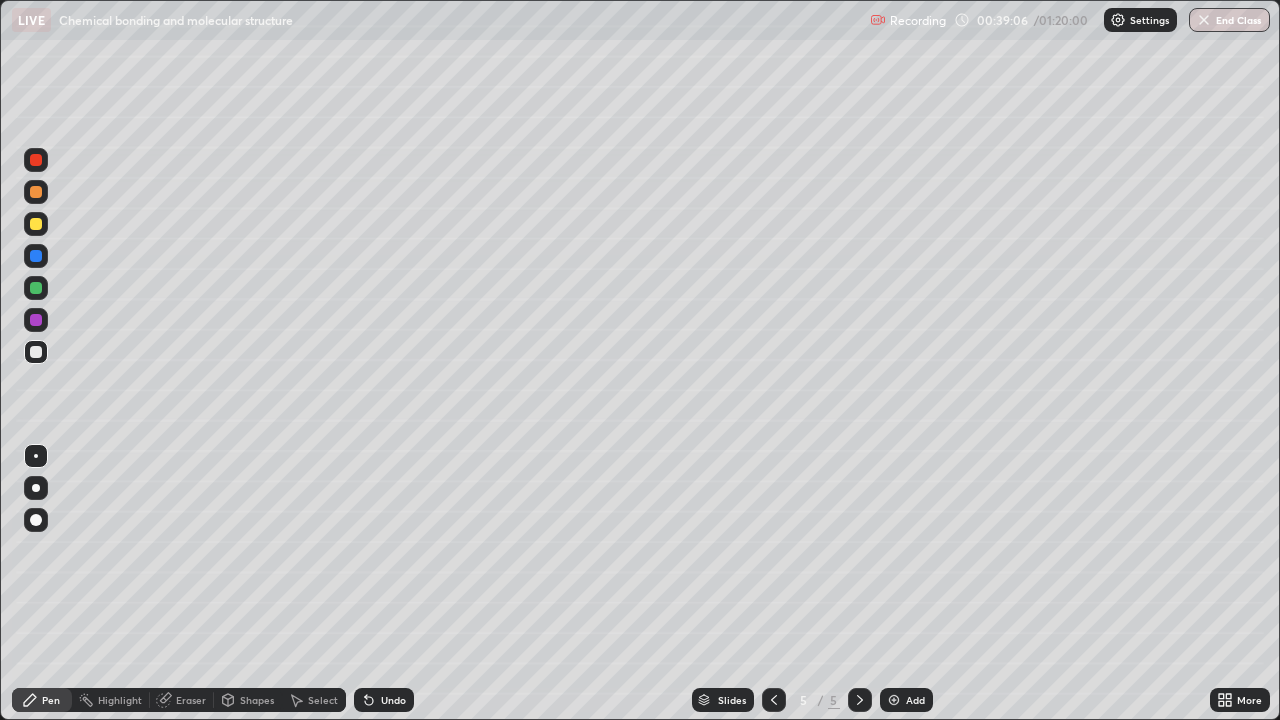 click at bounding box center [894, 700] 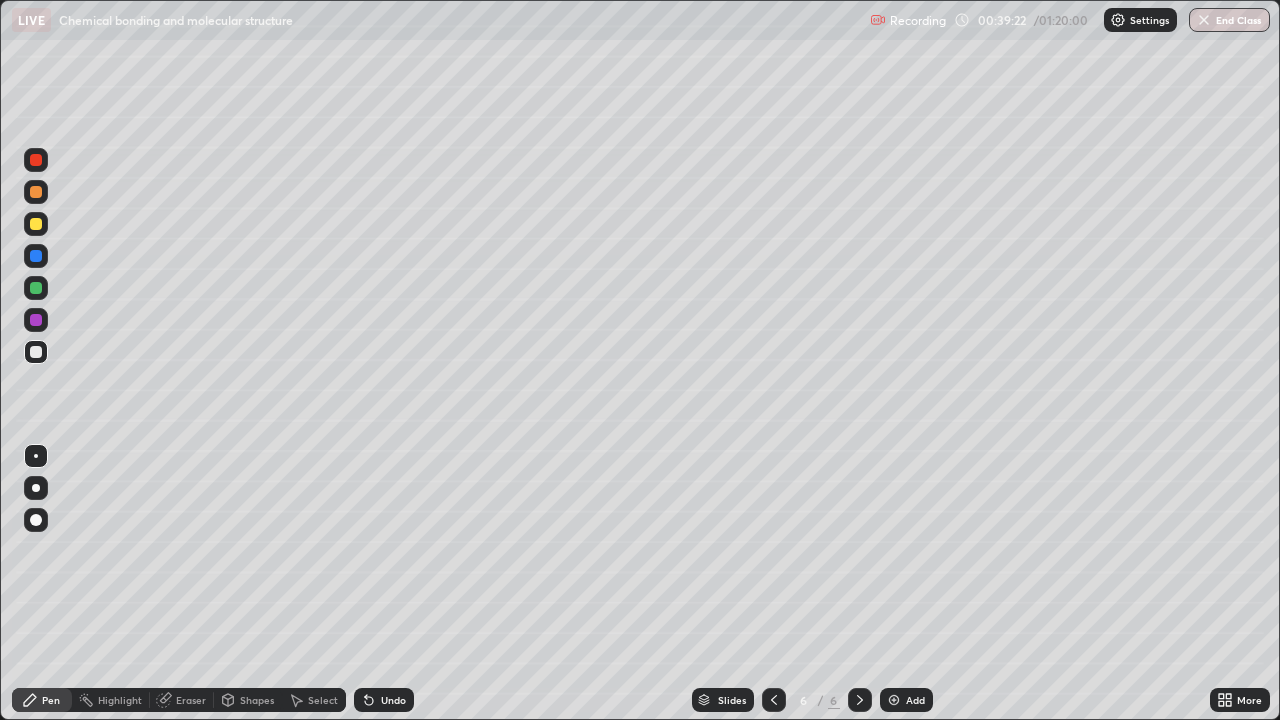 click 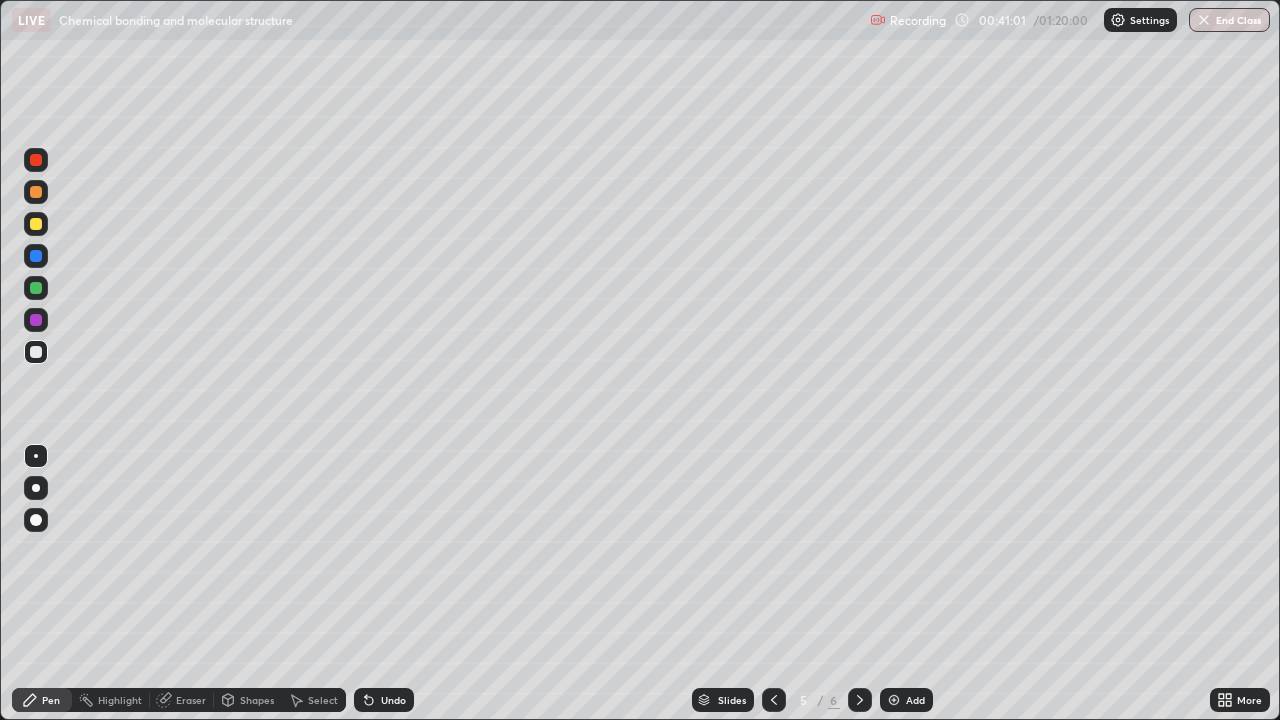 click on "Add" at bounding box center (906, 700) 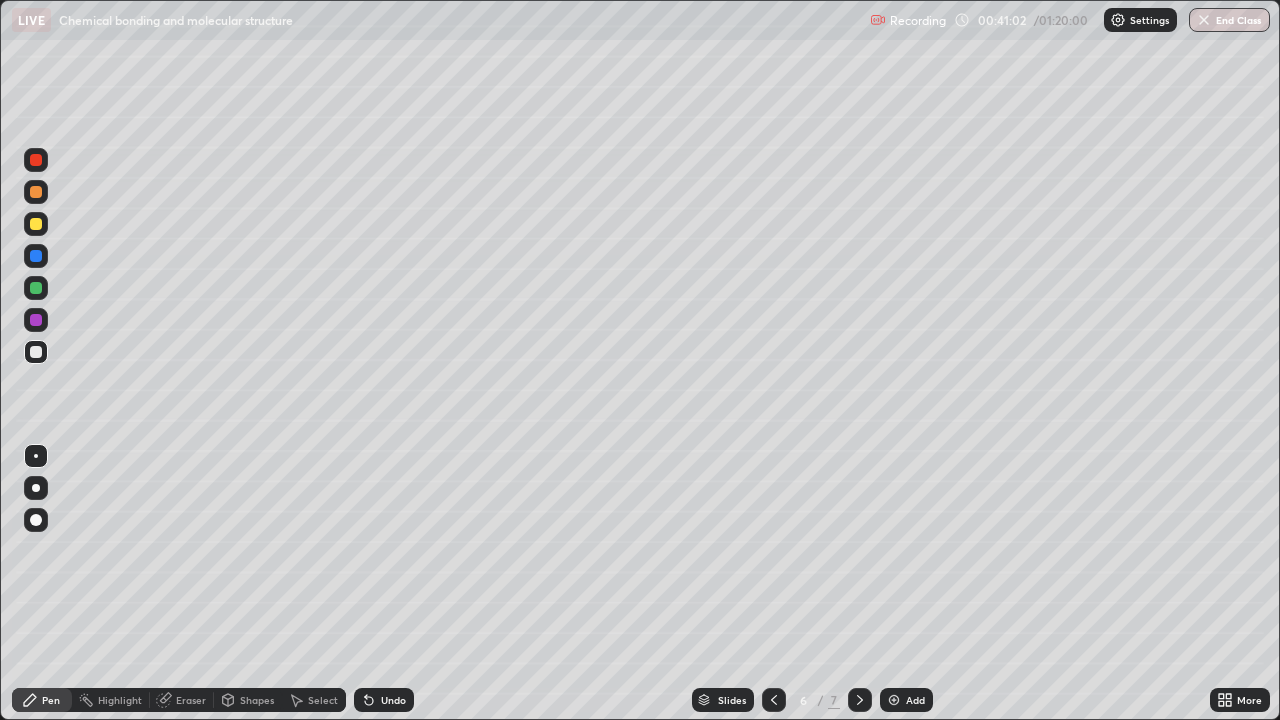 click 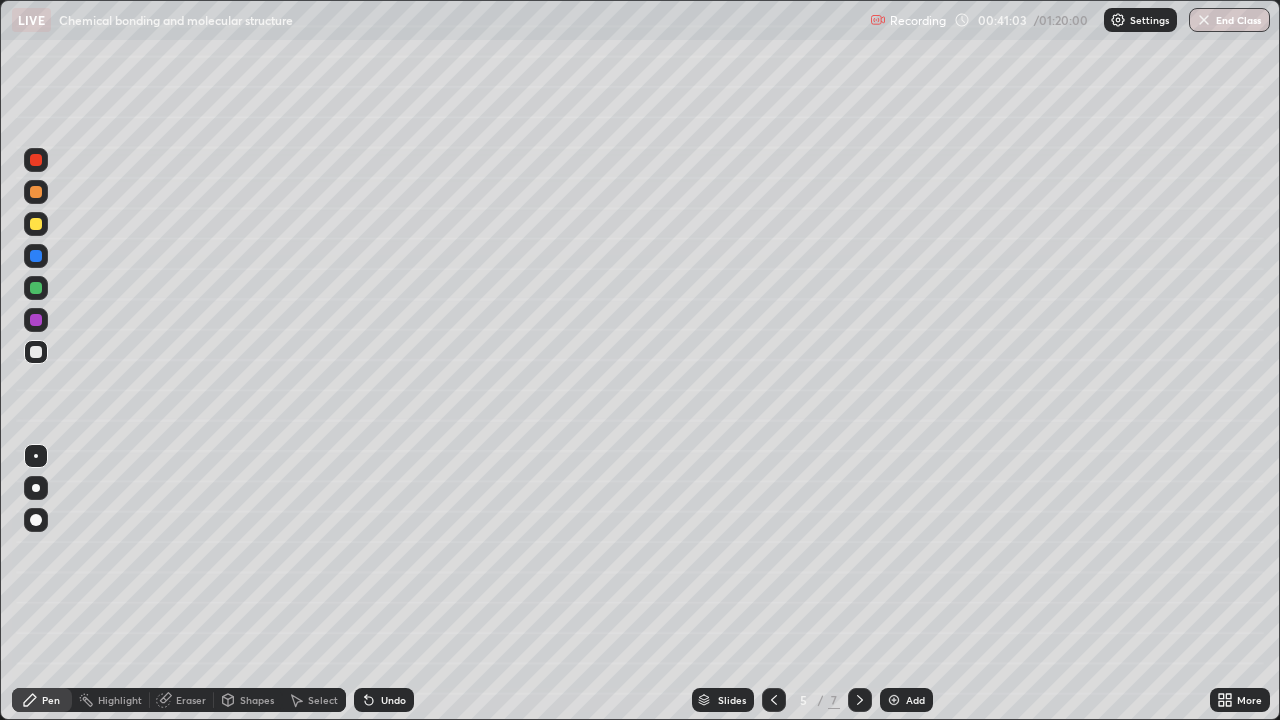 click 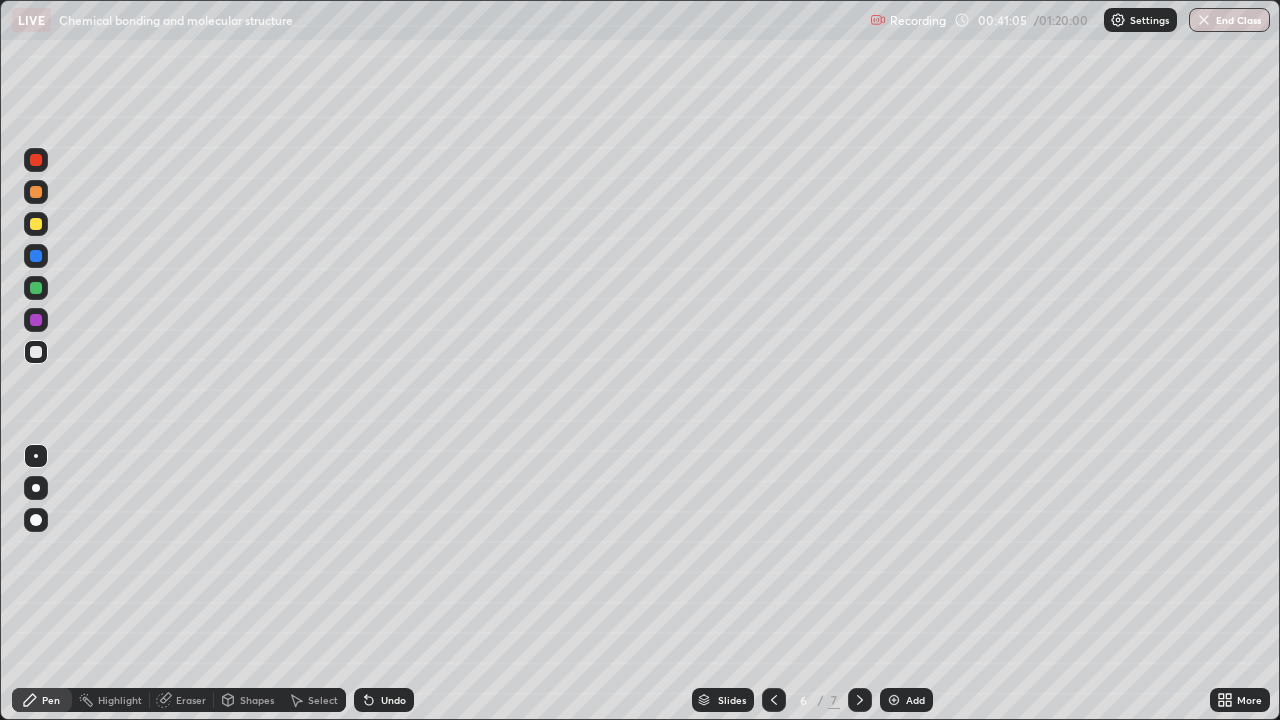 click 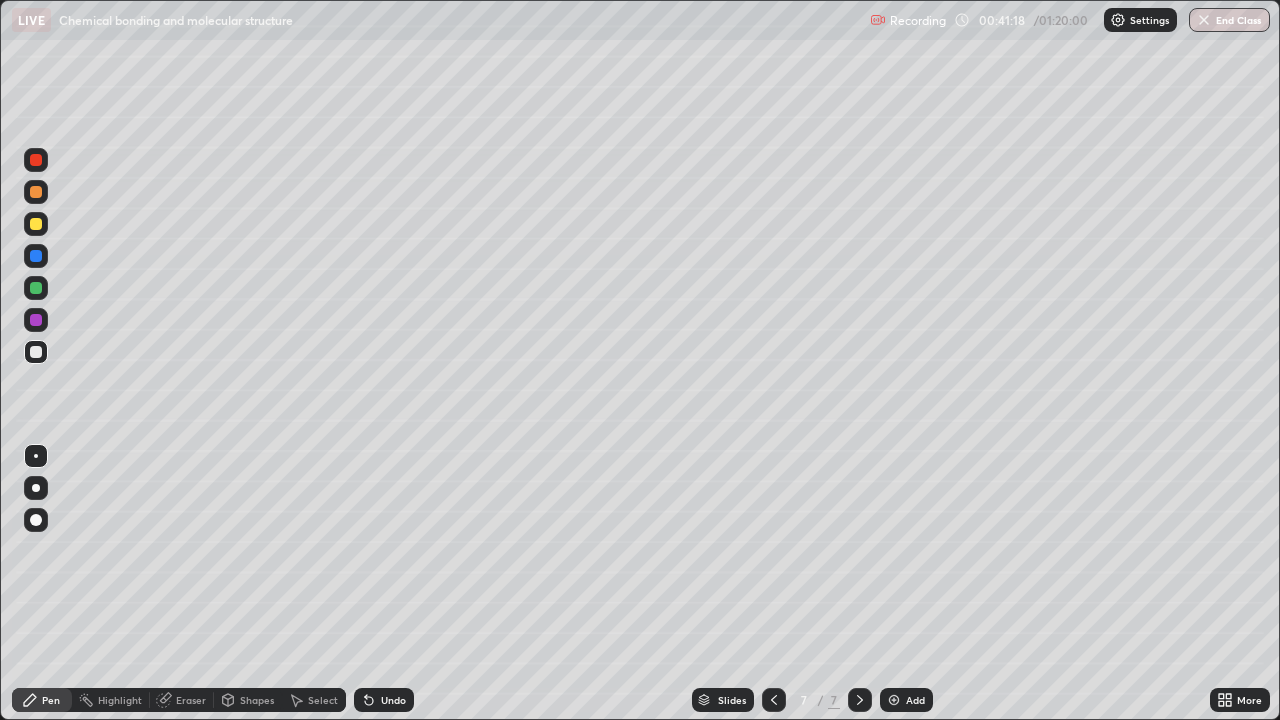 click on "Eraser" at bounding box center [191, 700] 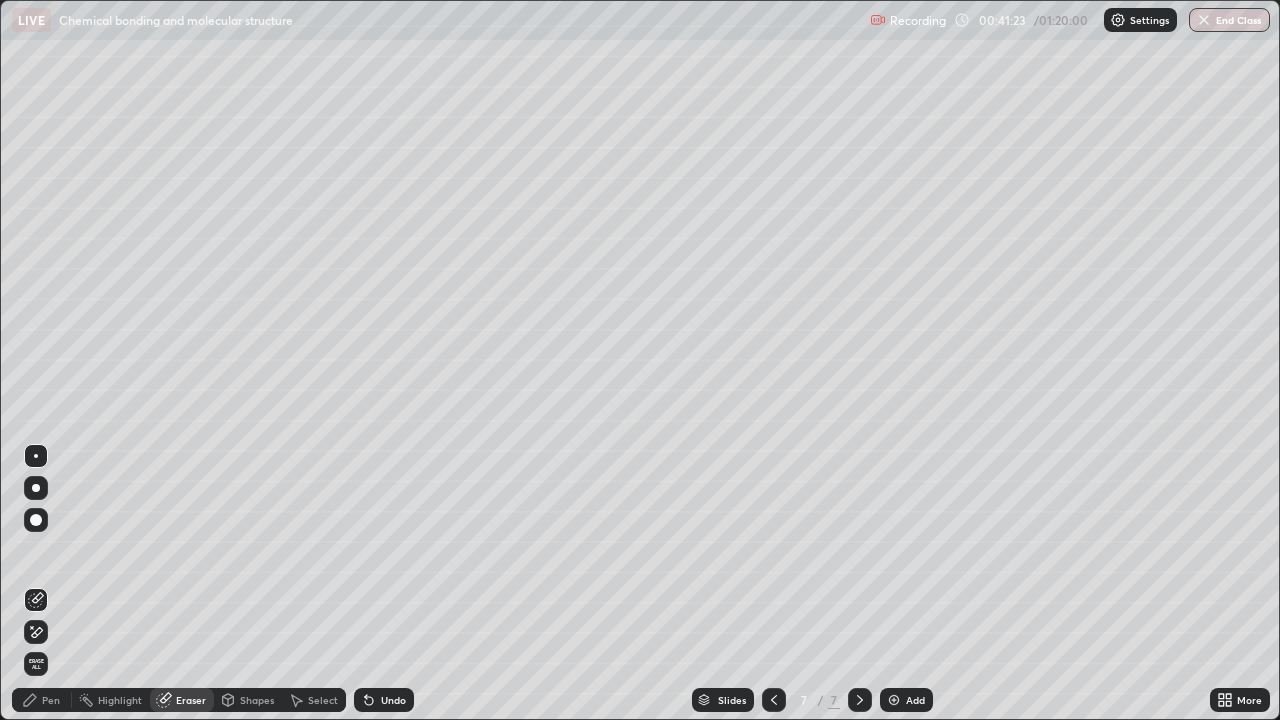click on "Pen" at bounding box center (51, 700) 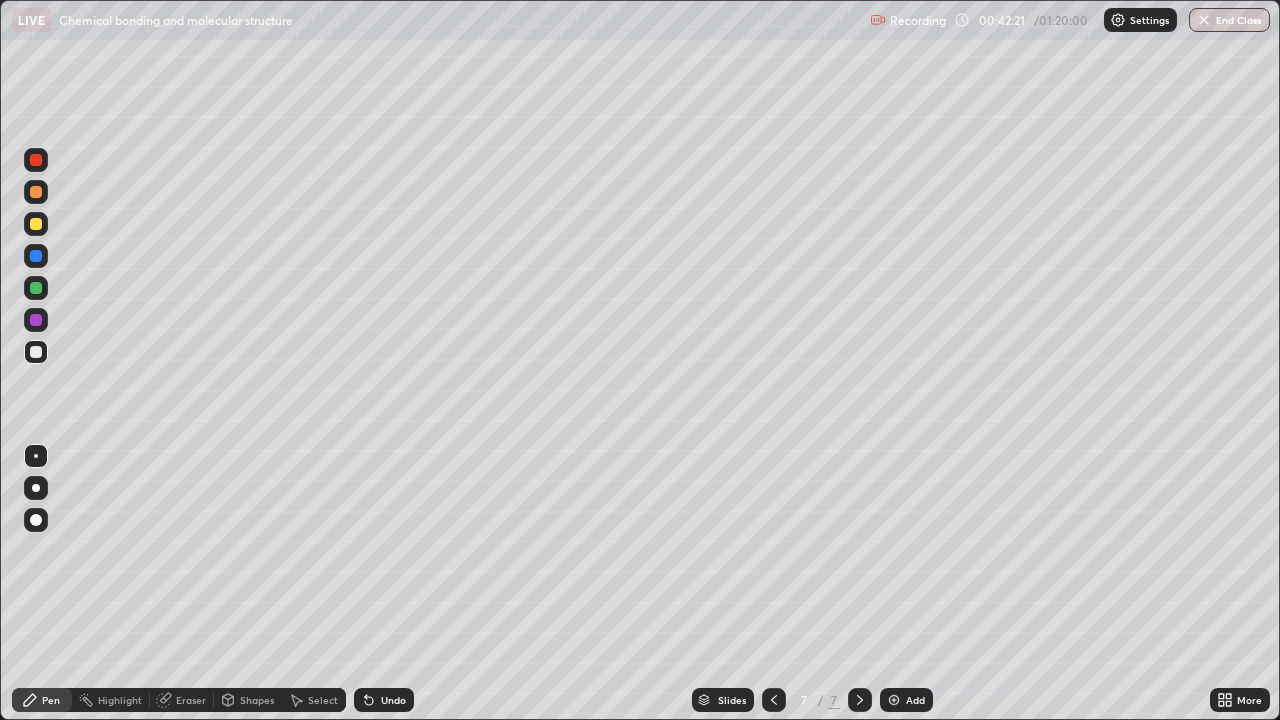 click at bounding box center [36, 224] 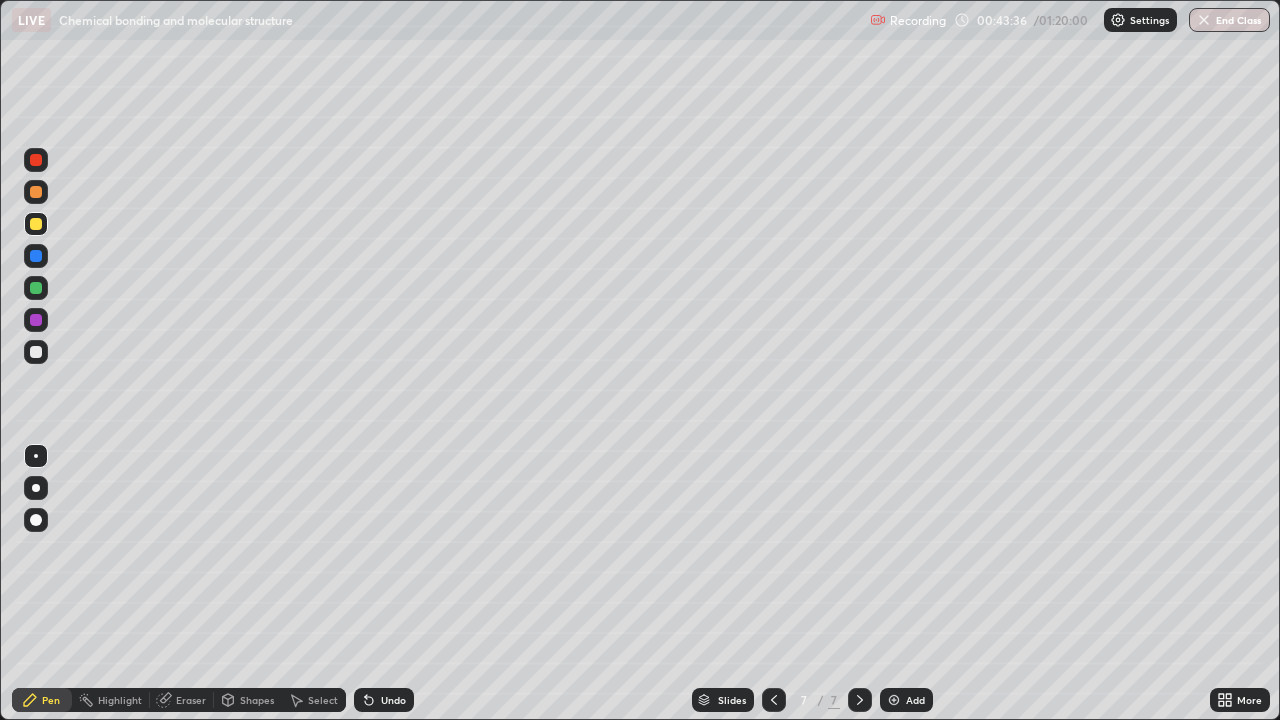 click on "Undo" at bounding box center (384, 700) 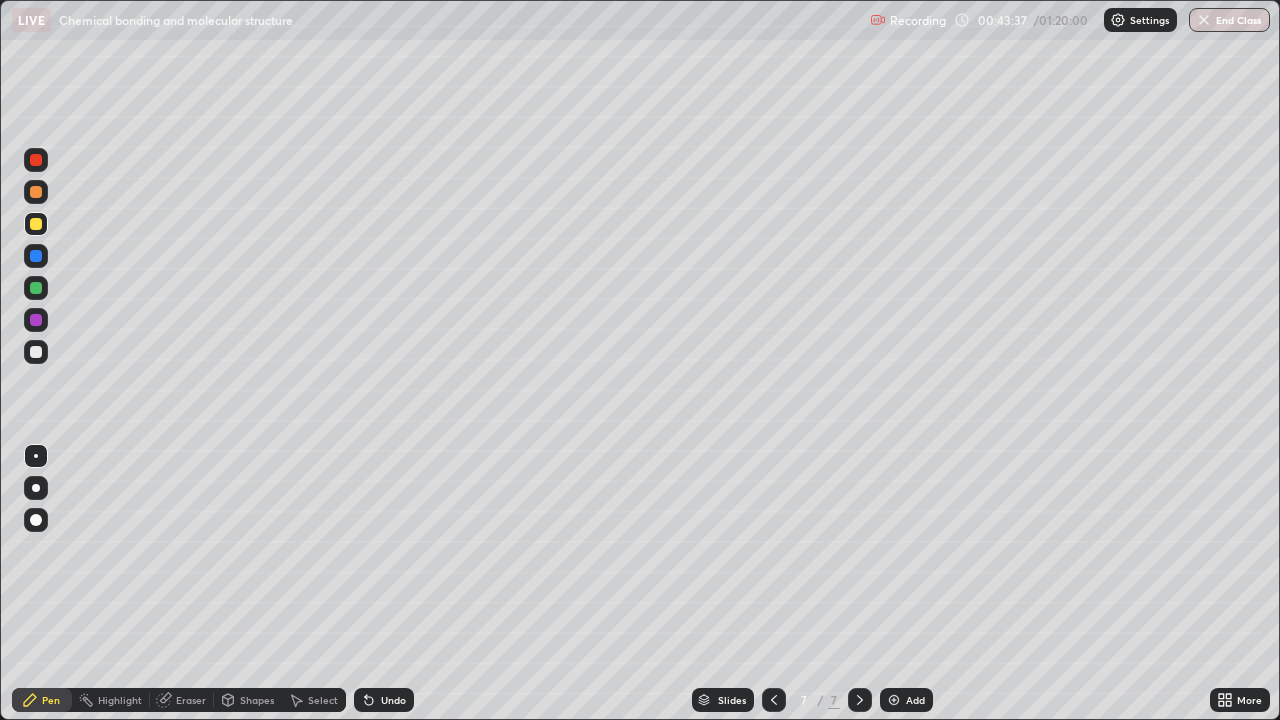 click on "Undo" at bounding box center (393, 700) 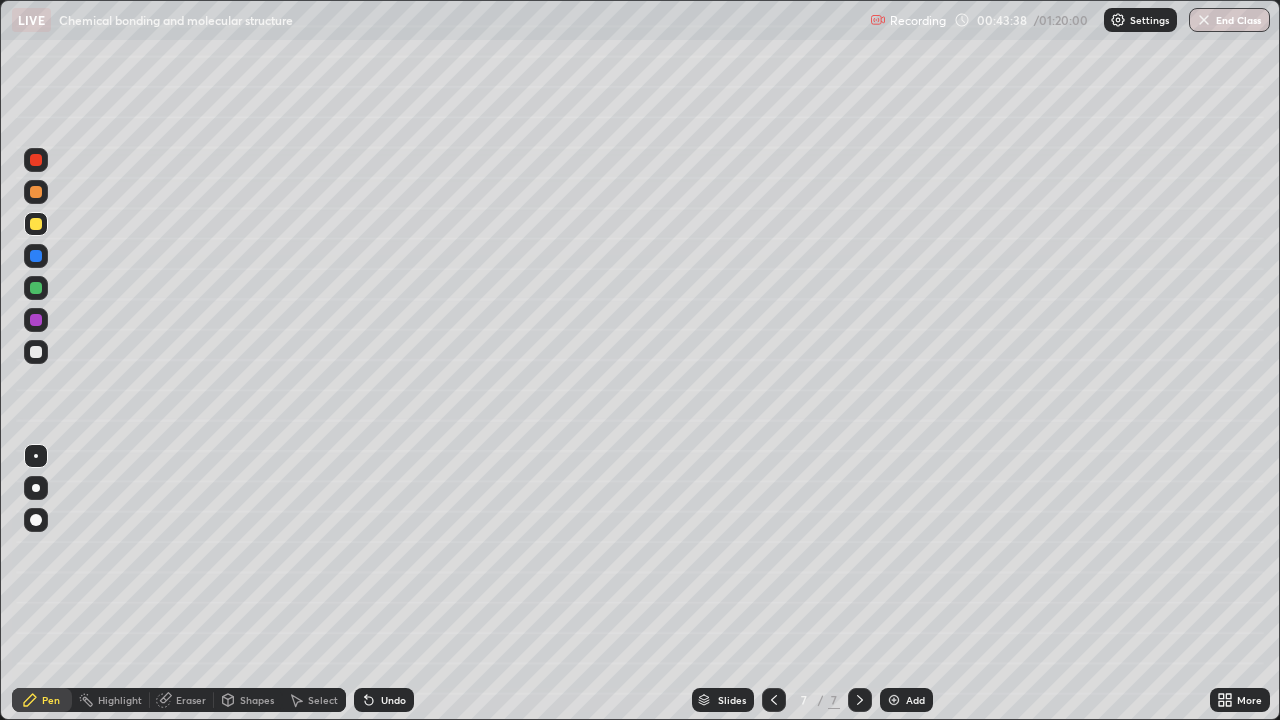 click on "Undo" at bounding box center (384, 700) 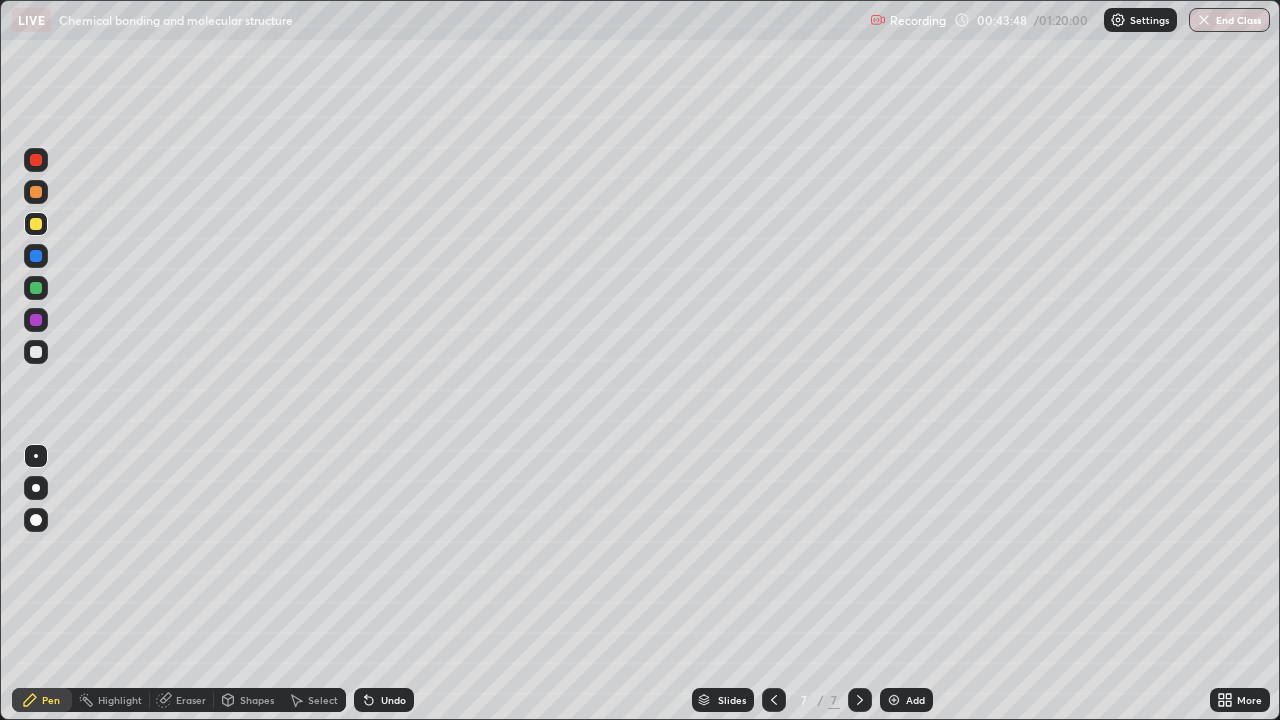 click on "Undo" at bounding box center [384, 700] 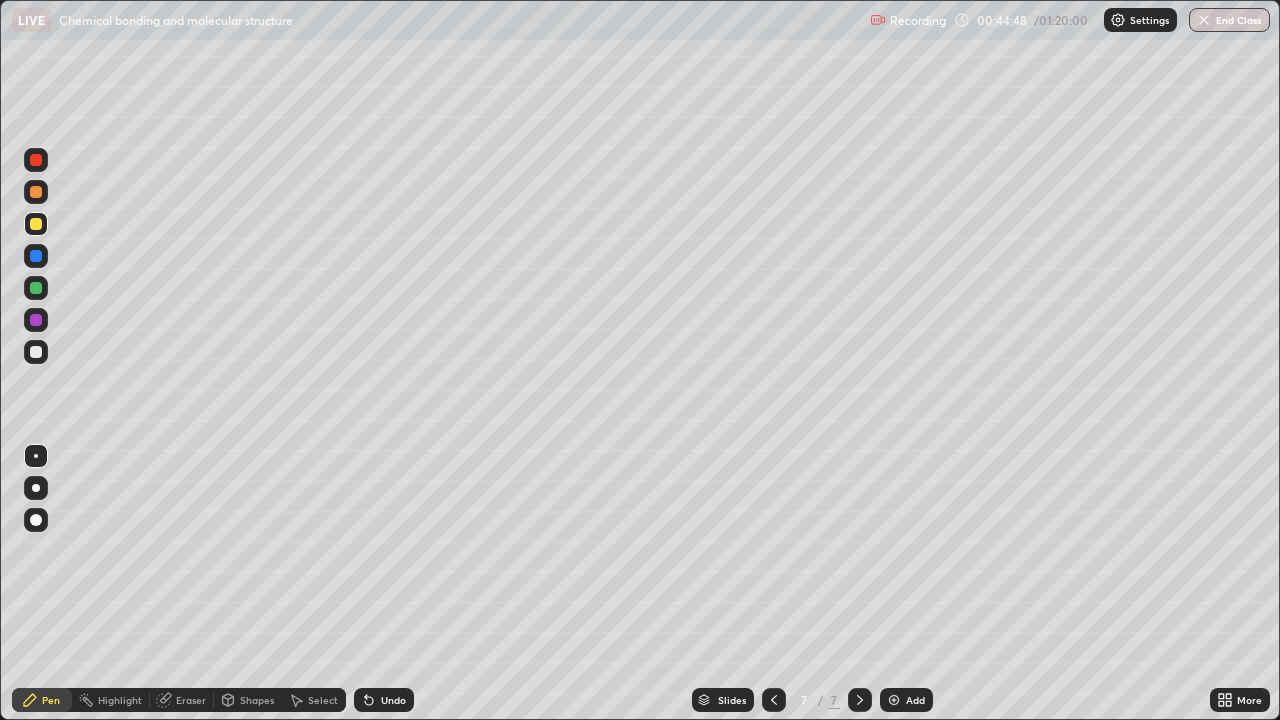 click on "Undo" at bounding box center (384, 700) 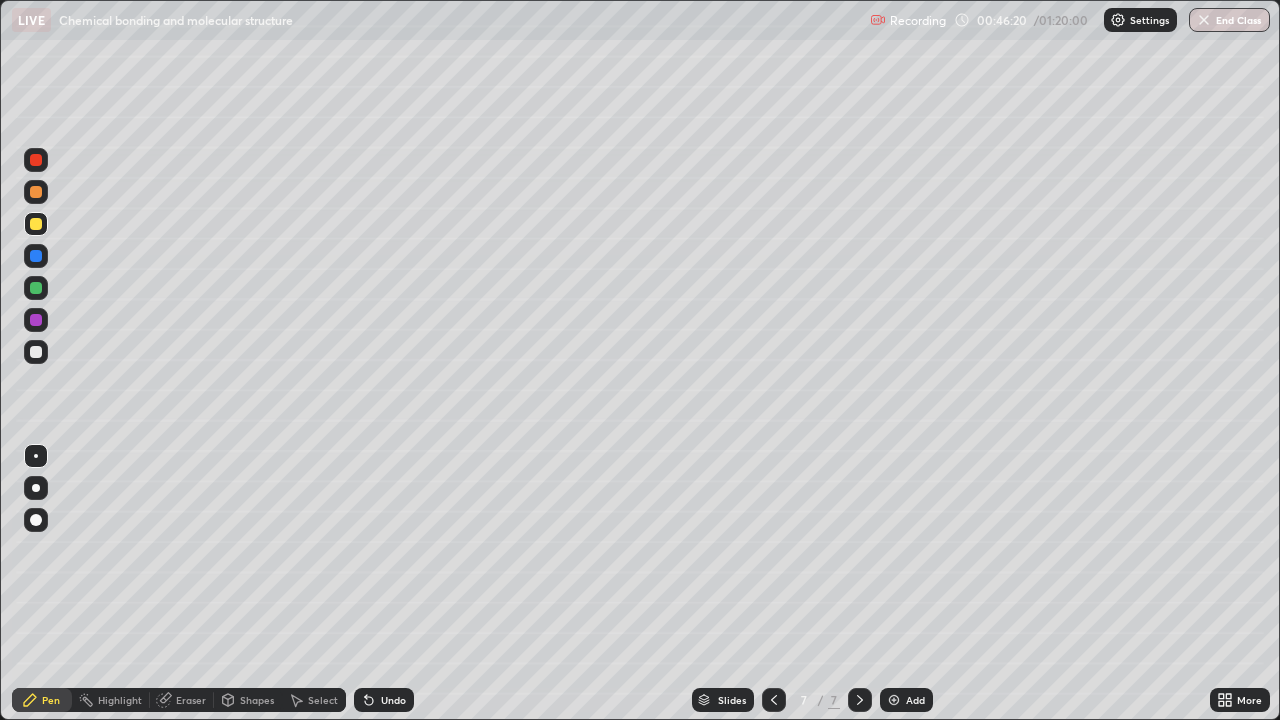 click on "Undo" at bounding box center [393, 700] 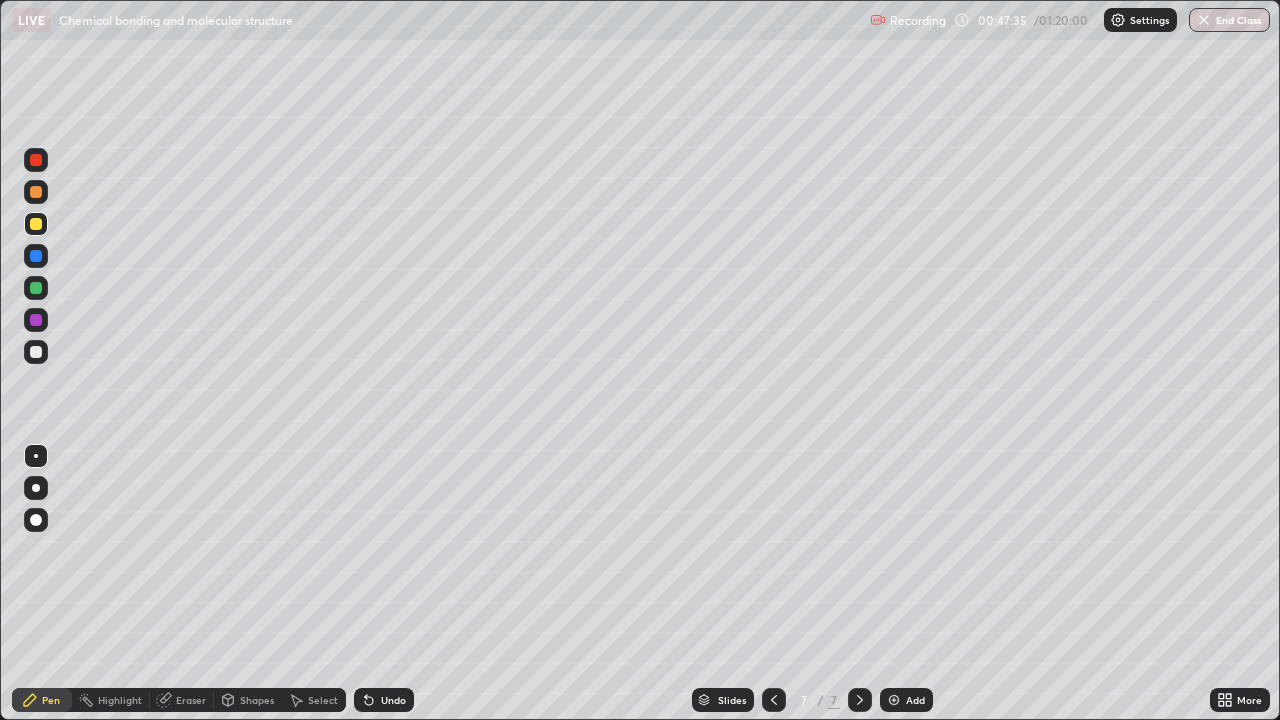 click on "Add" at bounding box center [906, 700] 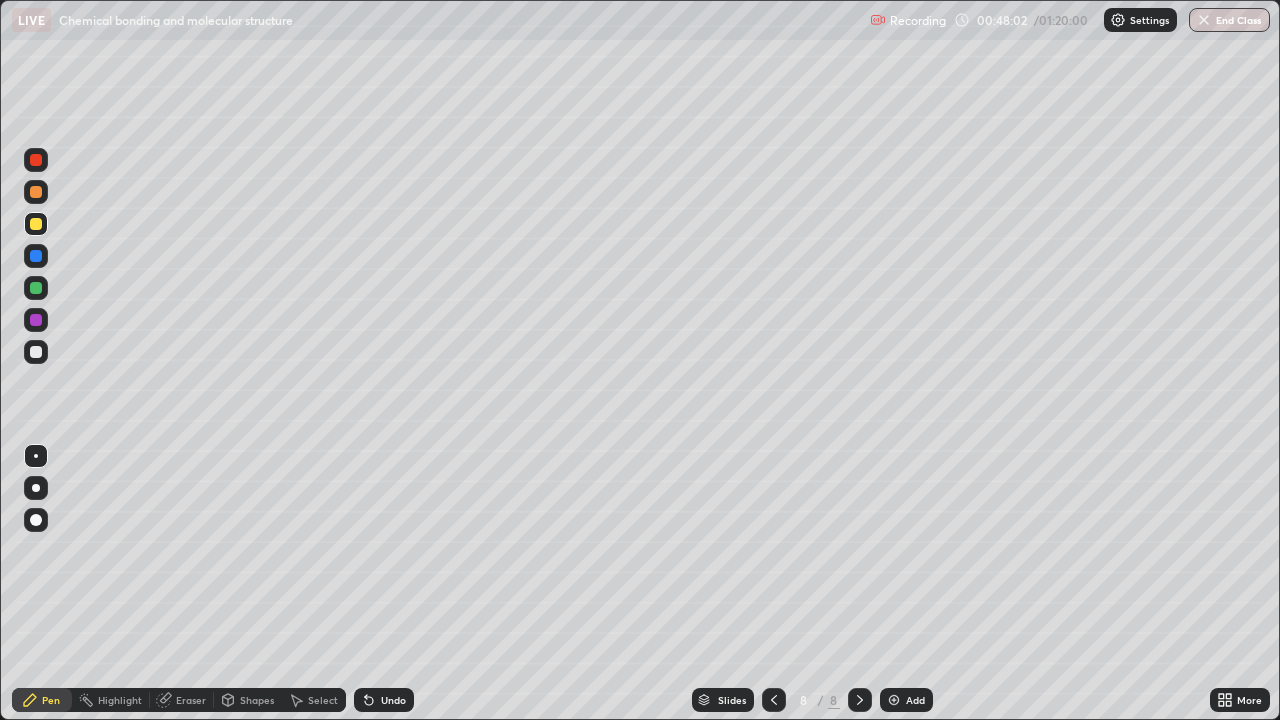 click on "Undo" at bounding box center [393, 700] 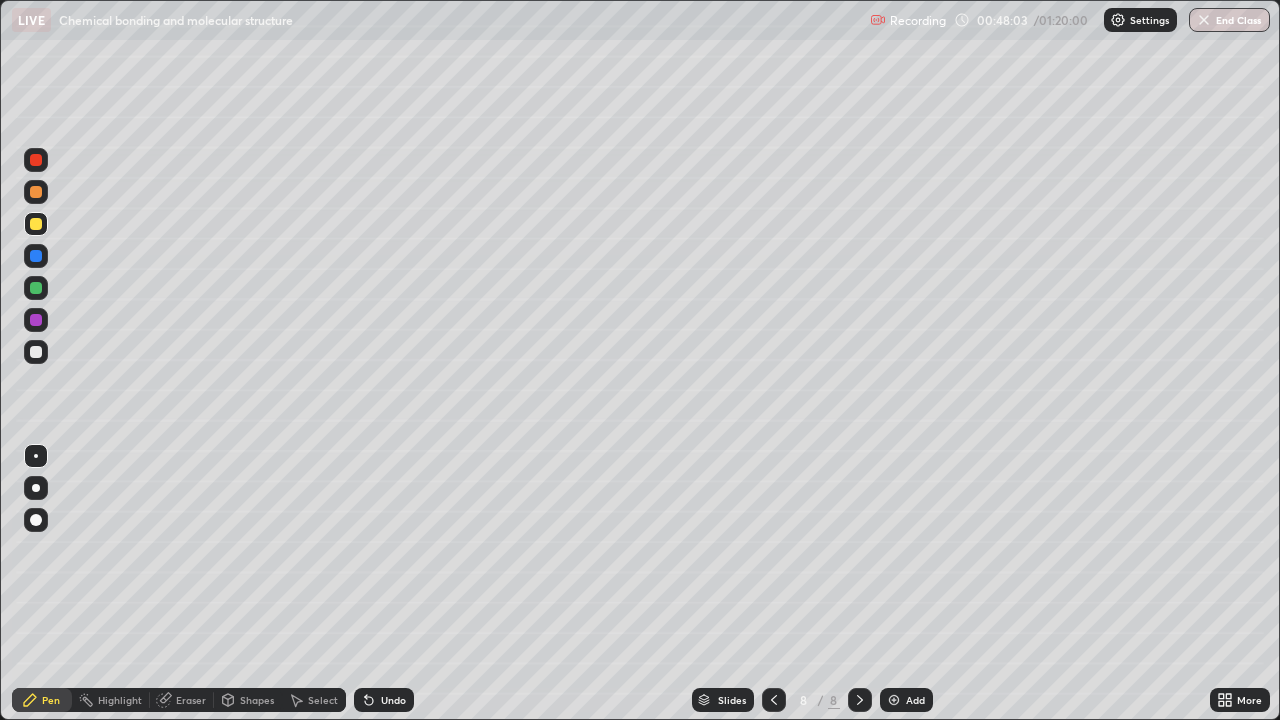 click on "Undo" at bounding box center (393, 700) 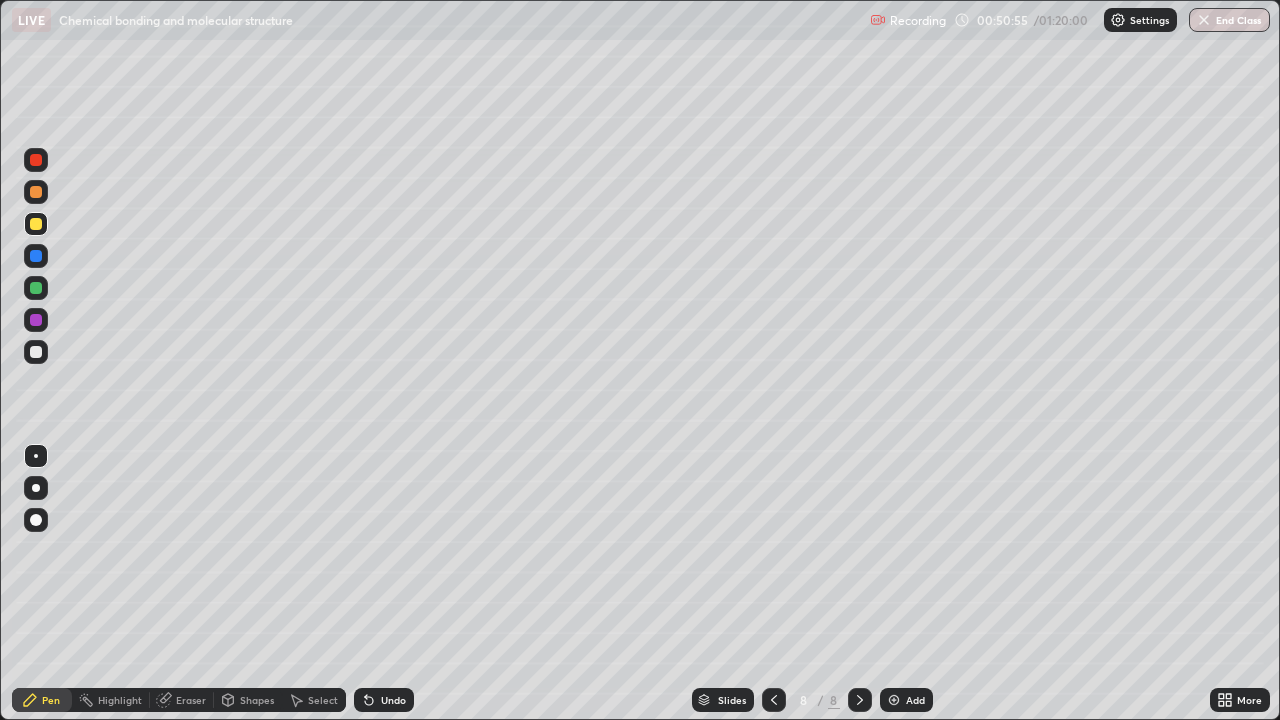 click on "Add" at bounding box center (906, 700) 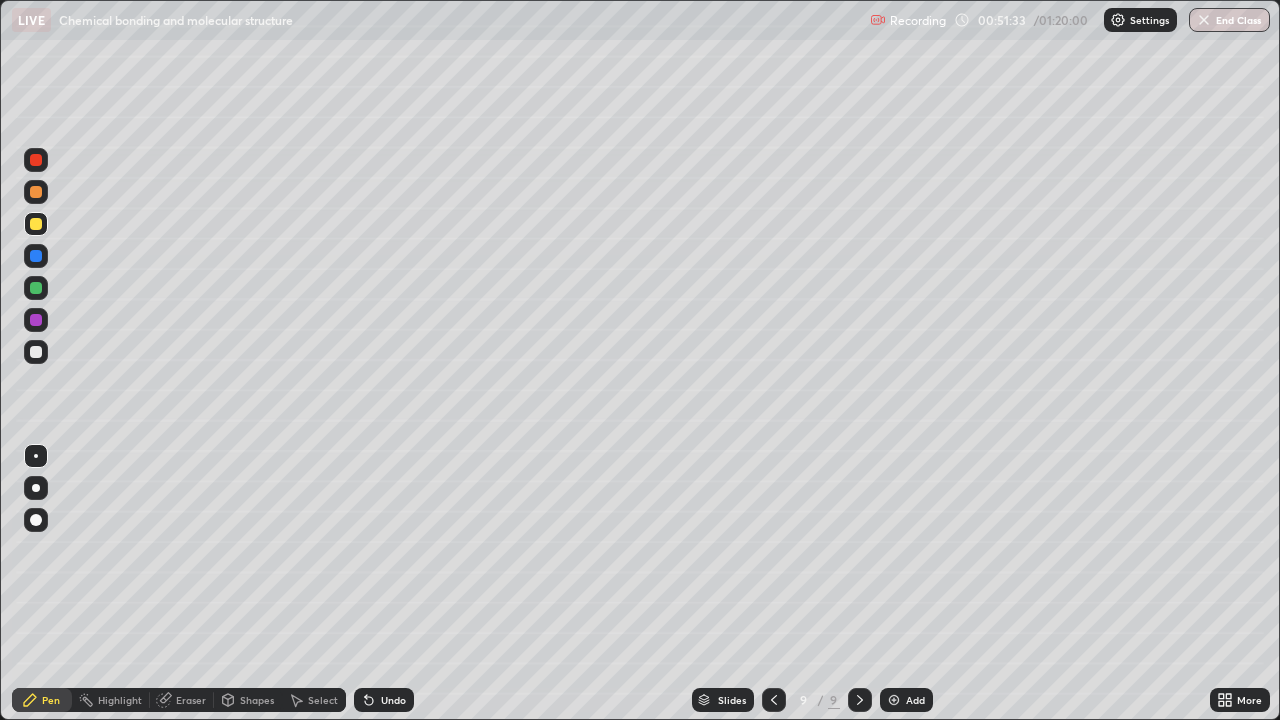 click at bounding box center [36, 352] 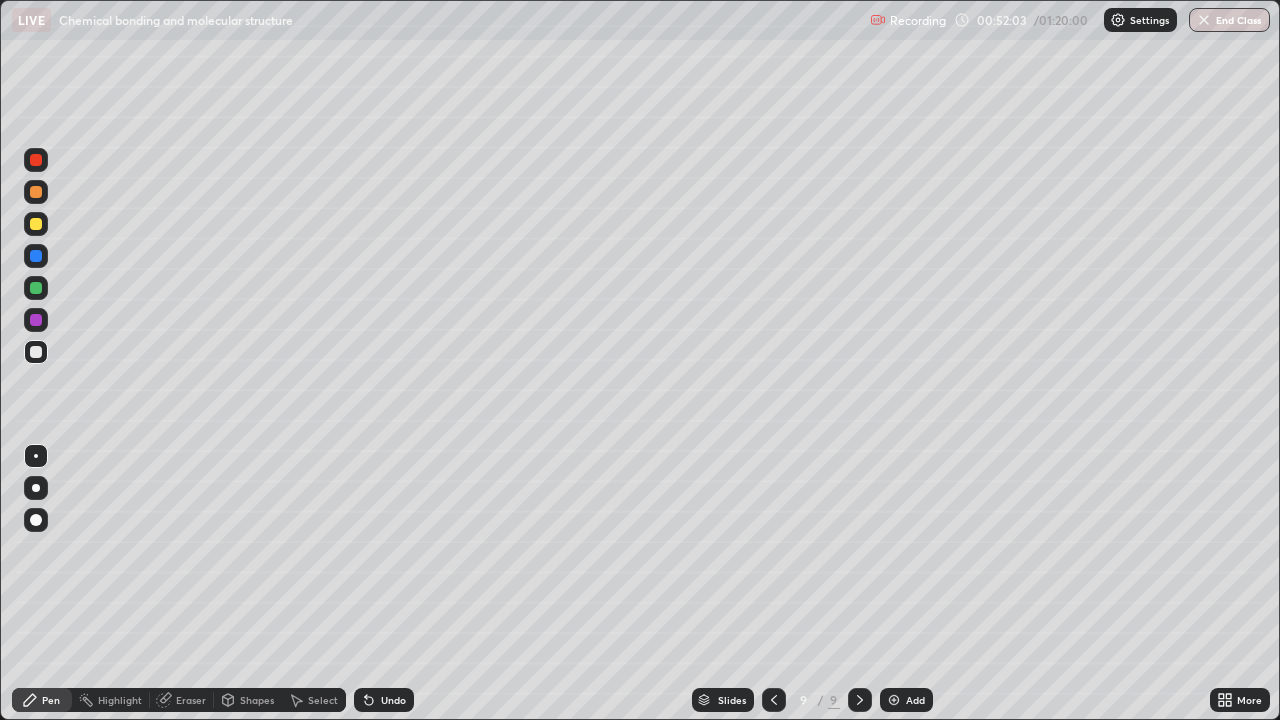 click 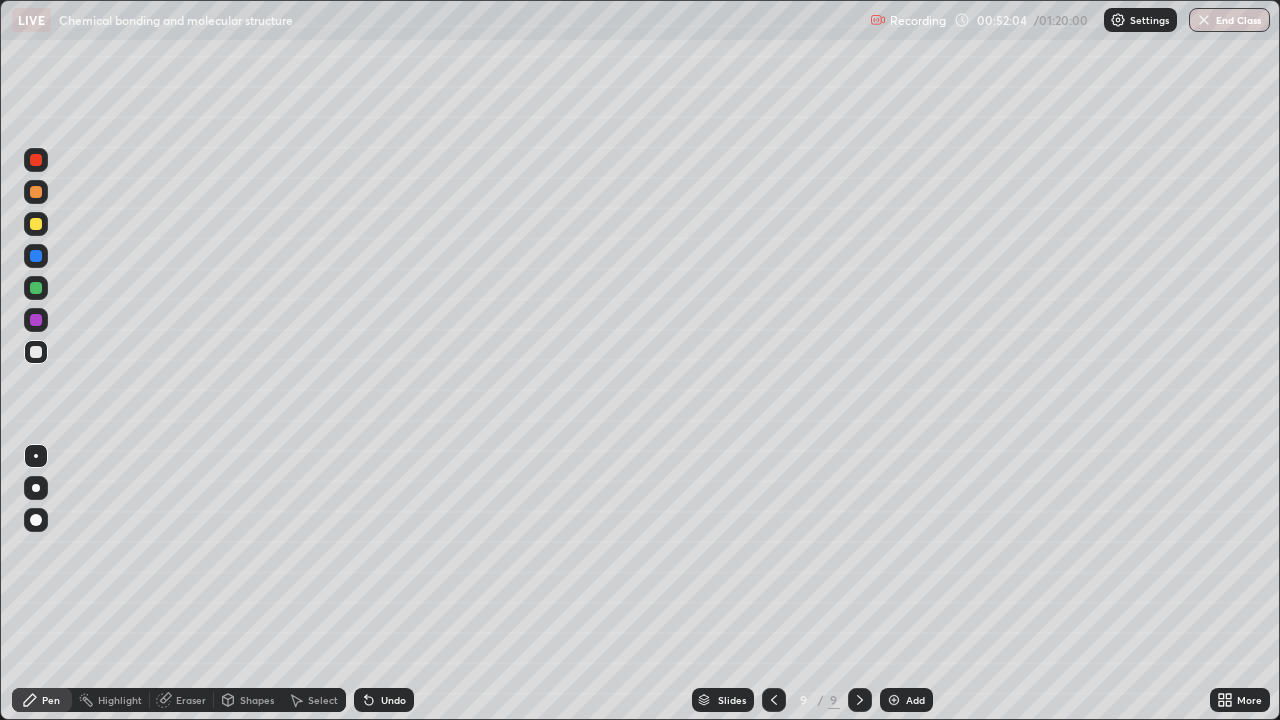 click on "Undo" at bounding box center [384, 700] 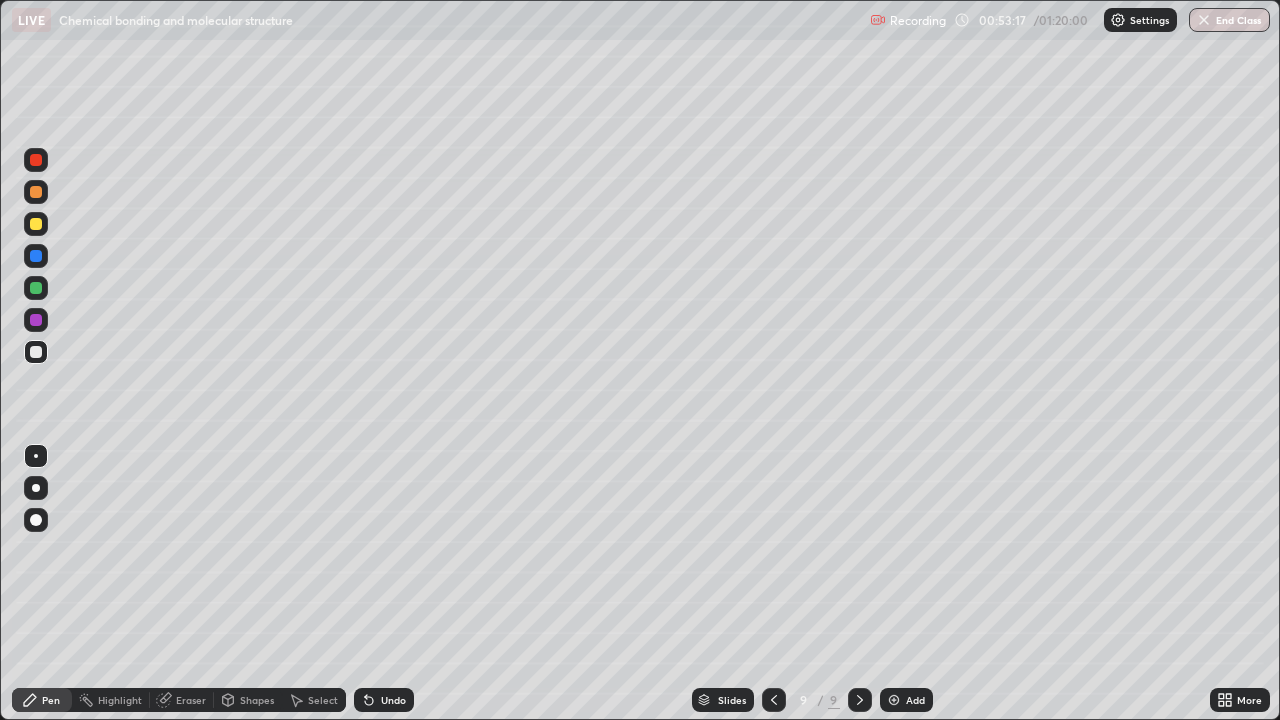 click on "Eraser" at bounding box center [191, 700] 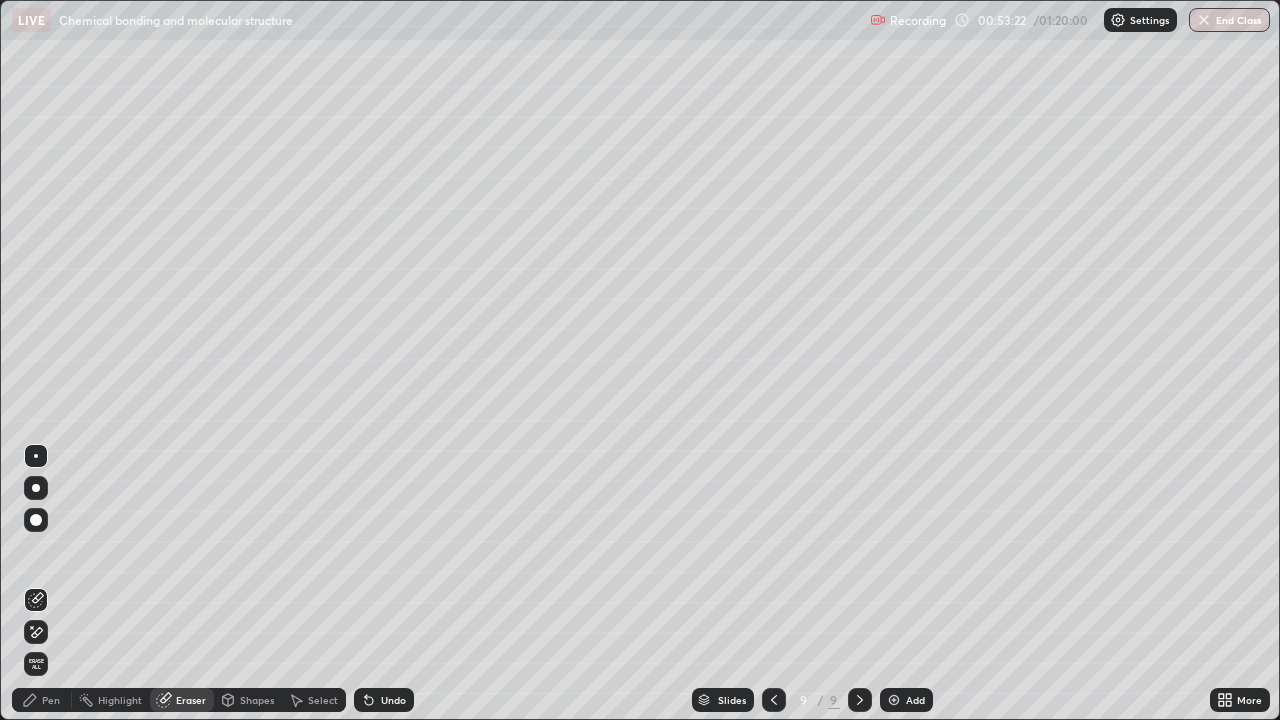 click on "Pen" at bounding box center (51, 700) 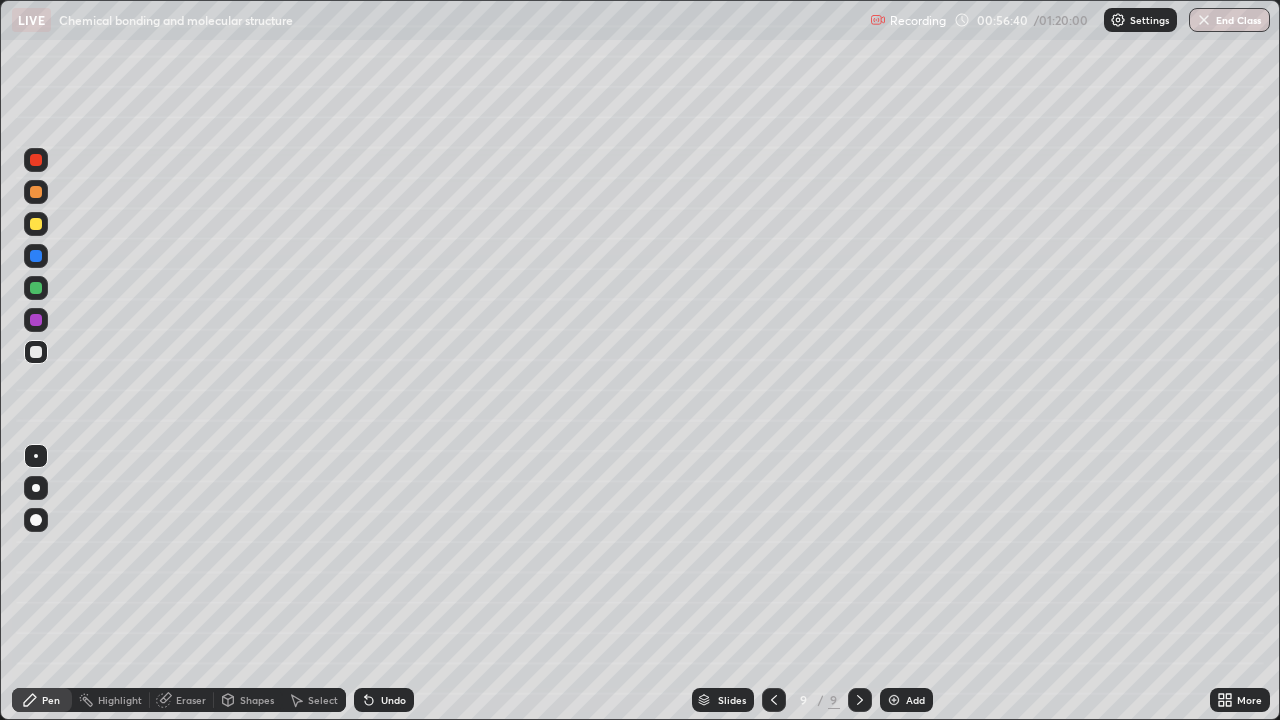 click on "Undo" at bounding box center (393, 700) 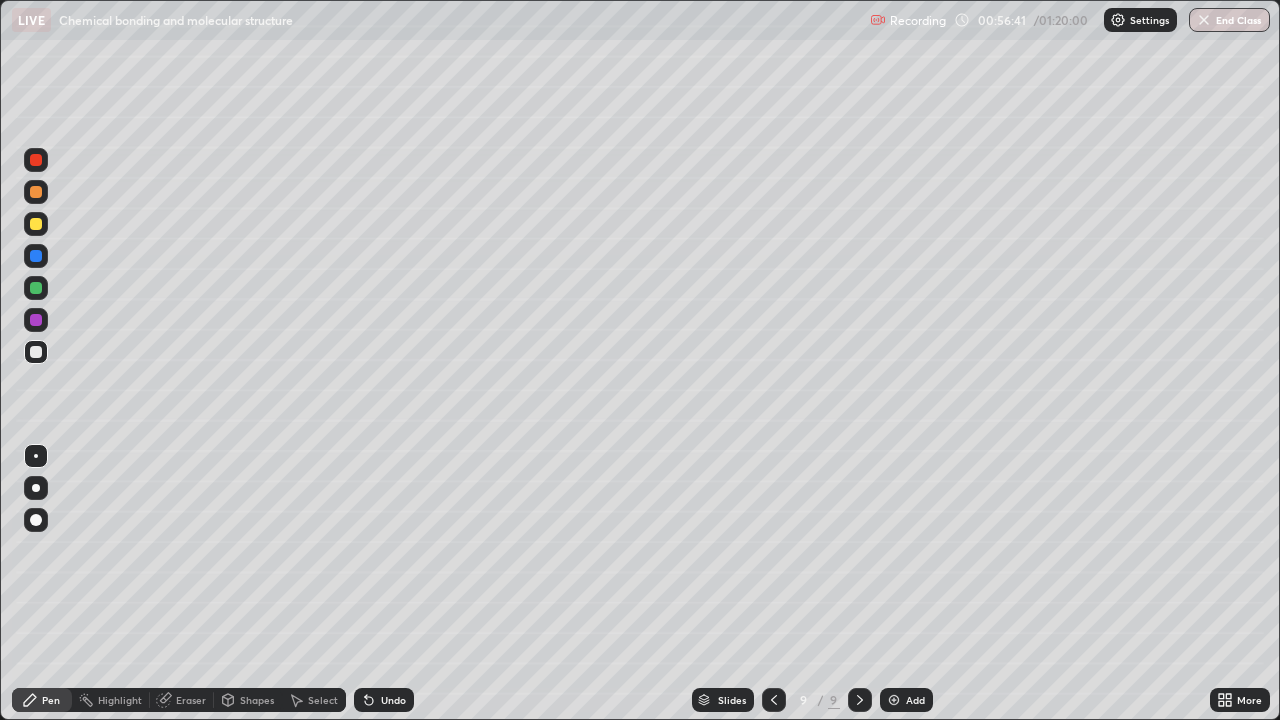 click on "Undo" at bounding box center [384, 700] 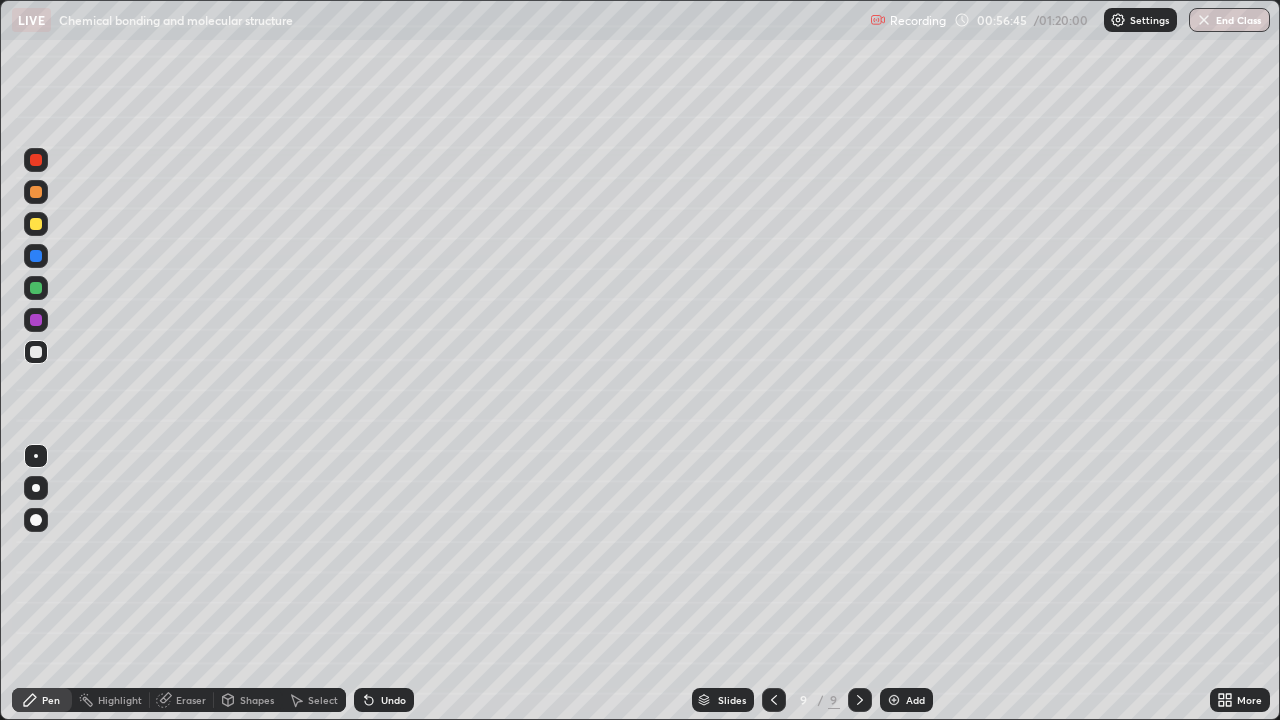 click on "Undo" at bounding box center [384, 700] 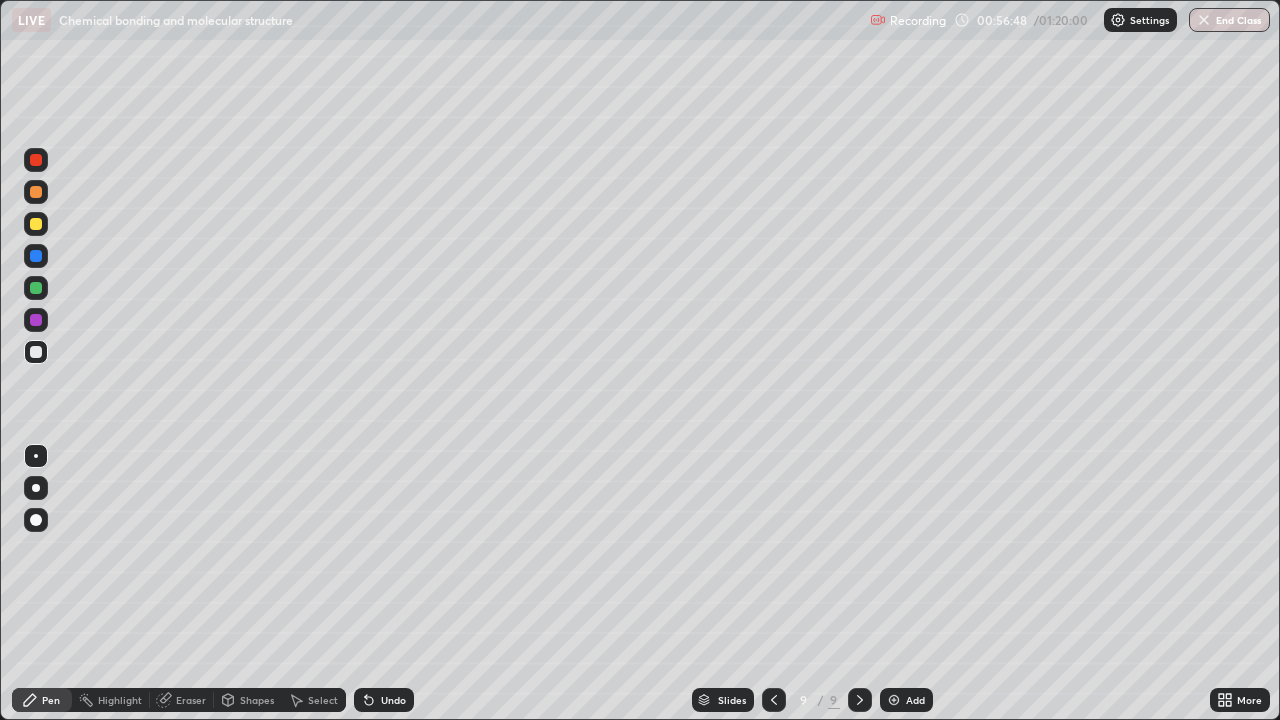 click at bounding box center [36, 224] 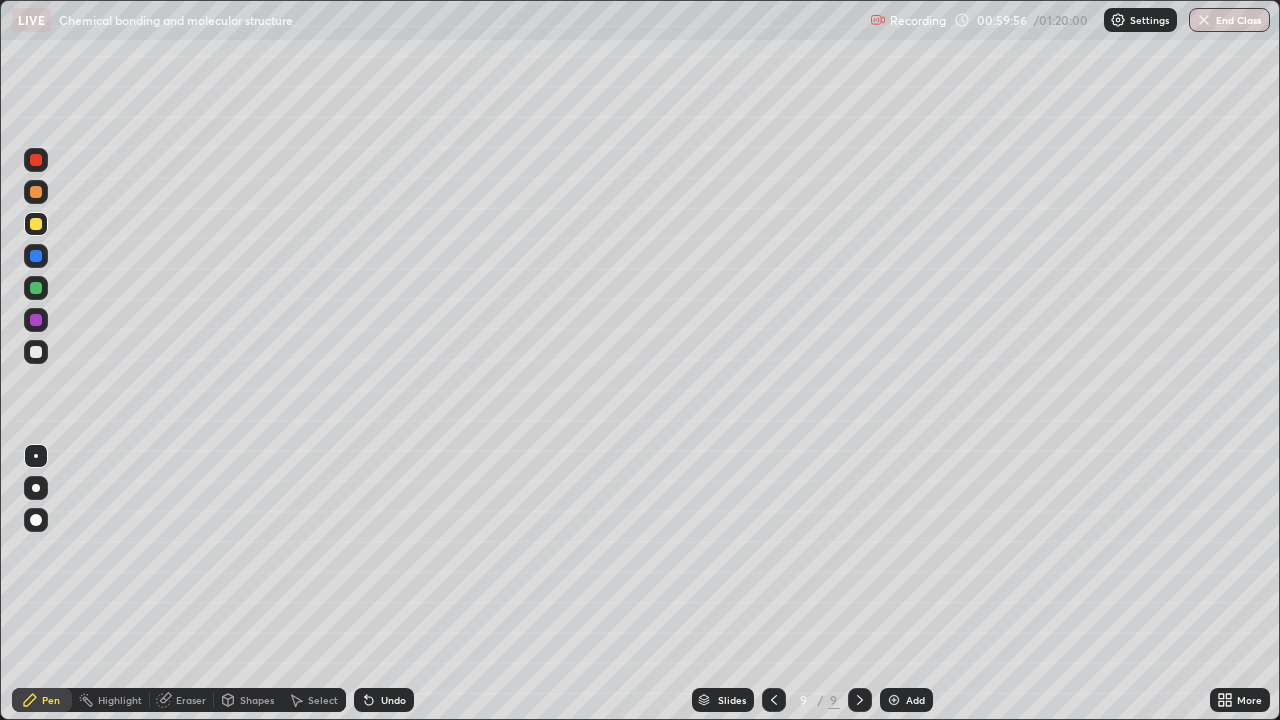 click on "Undo" at bounding box center [393, 700] 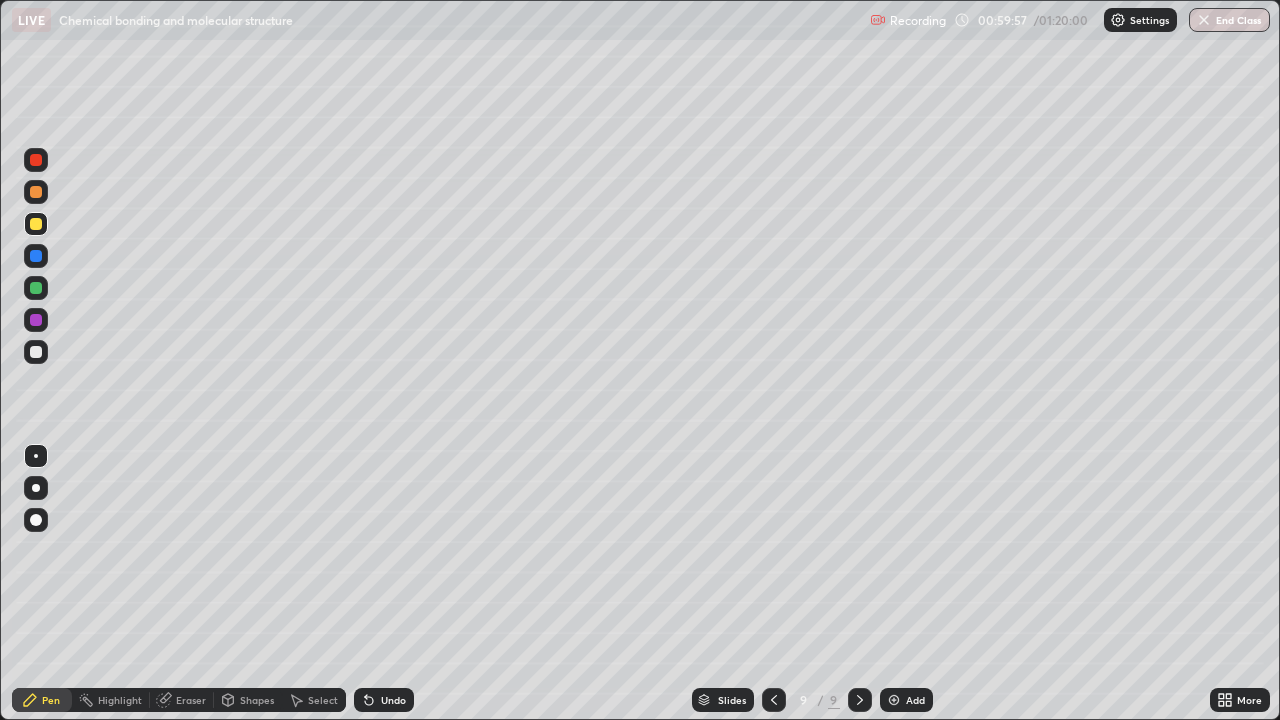 click on "Undo" at bounding box center (384, 700) 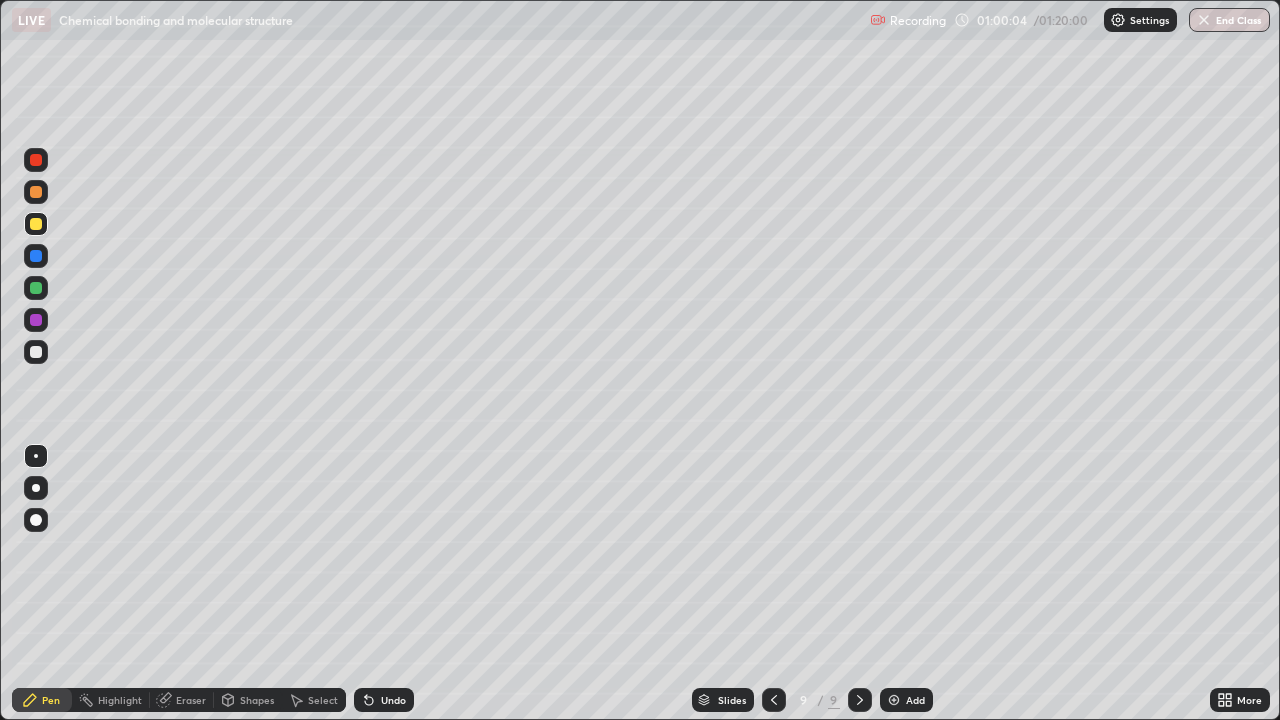 click on "Undo" at bounding box center [393, 700] 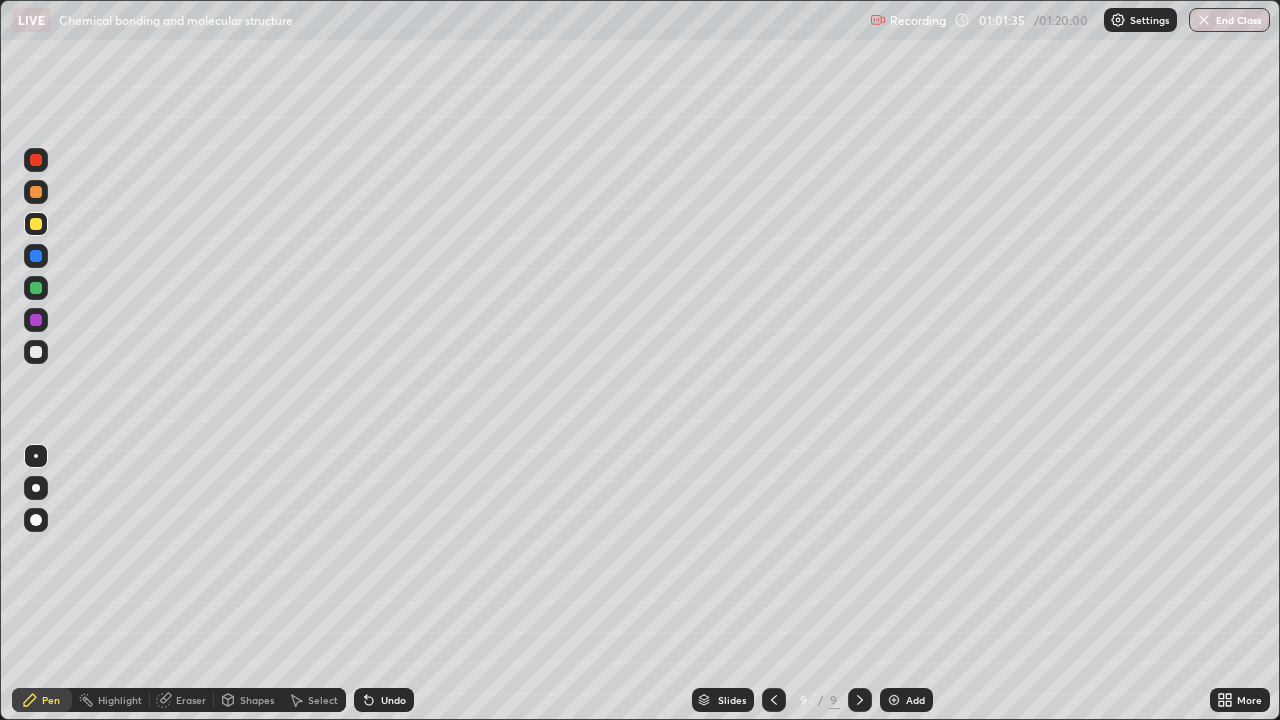 click at bounding box center (36, 352) 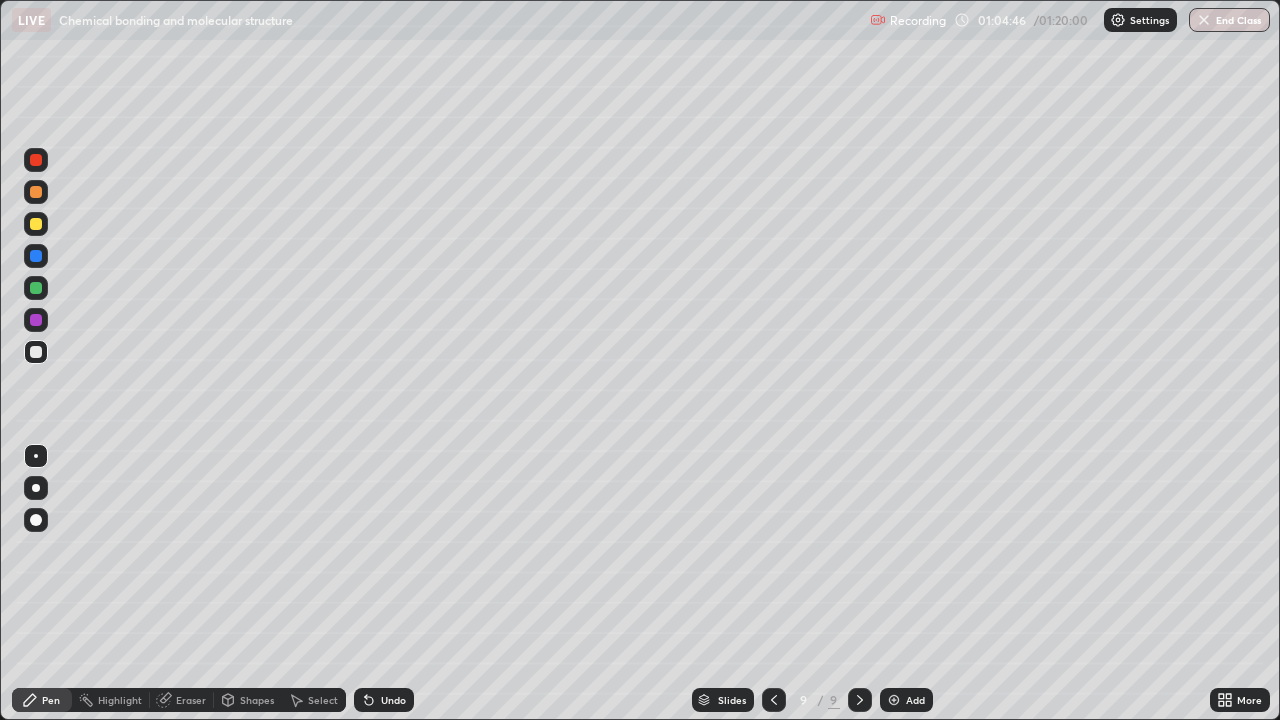 click on "Add" at bounding box center (915, 700) 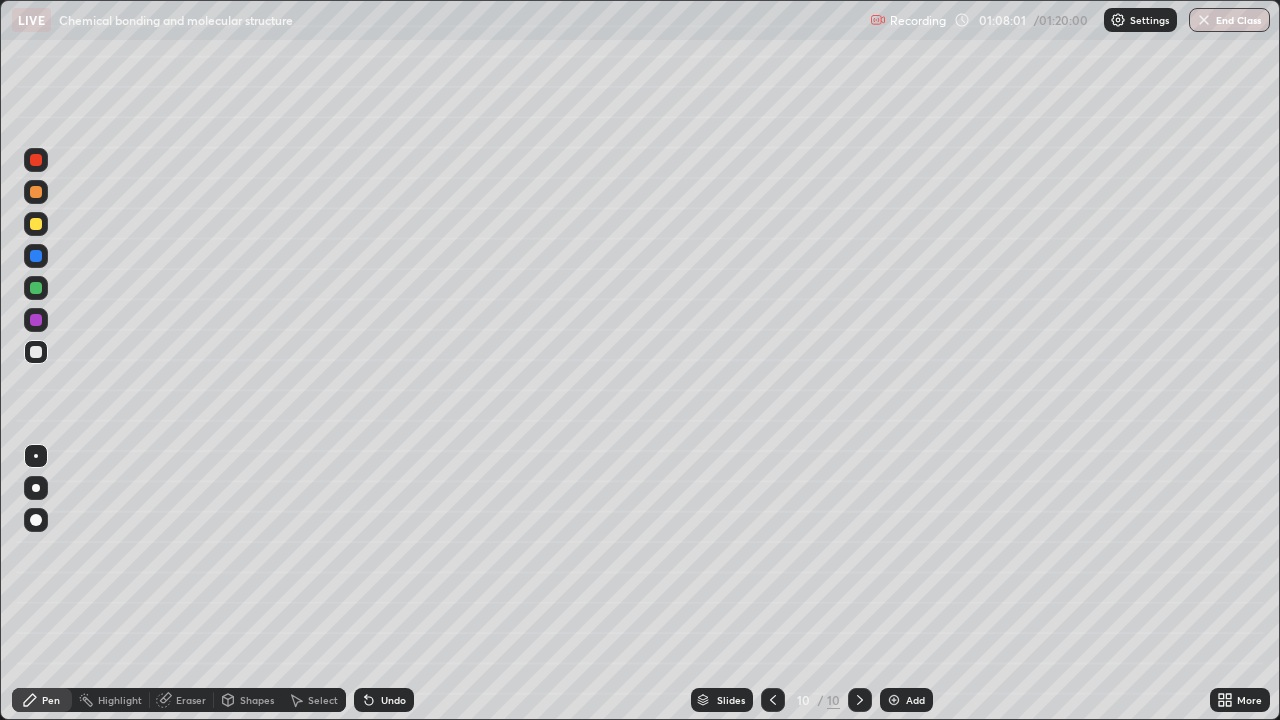 click on "Undo" at bounding box center [393, 700] 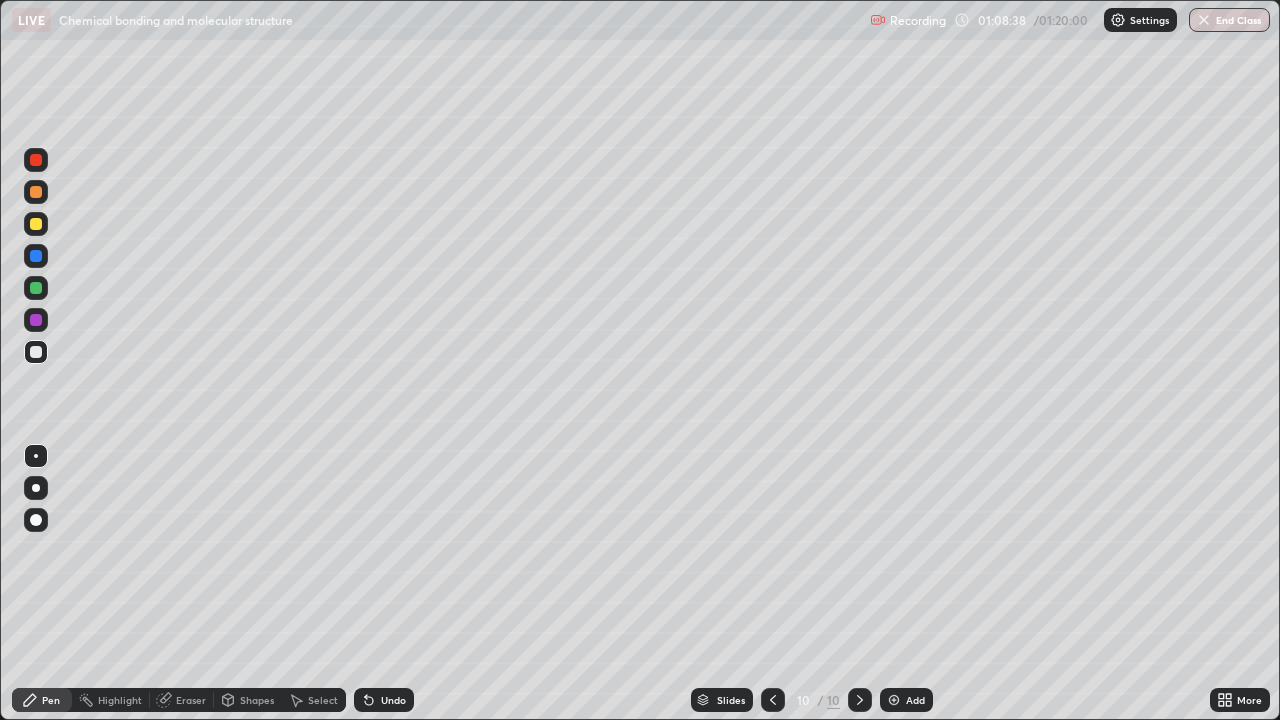 click on "Add" at bounding box center (915, 700) 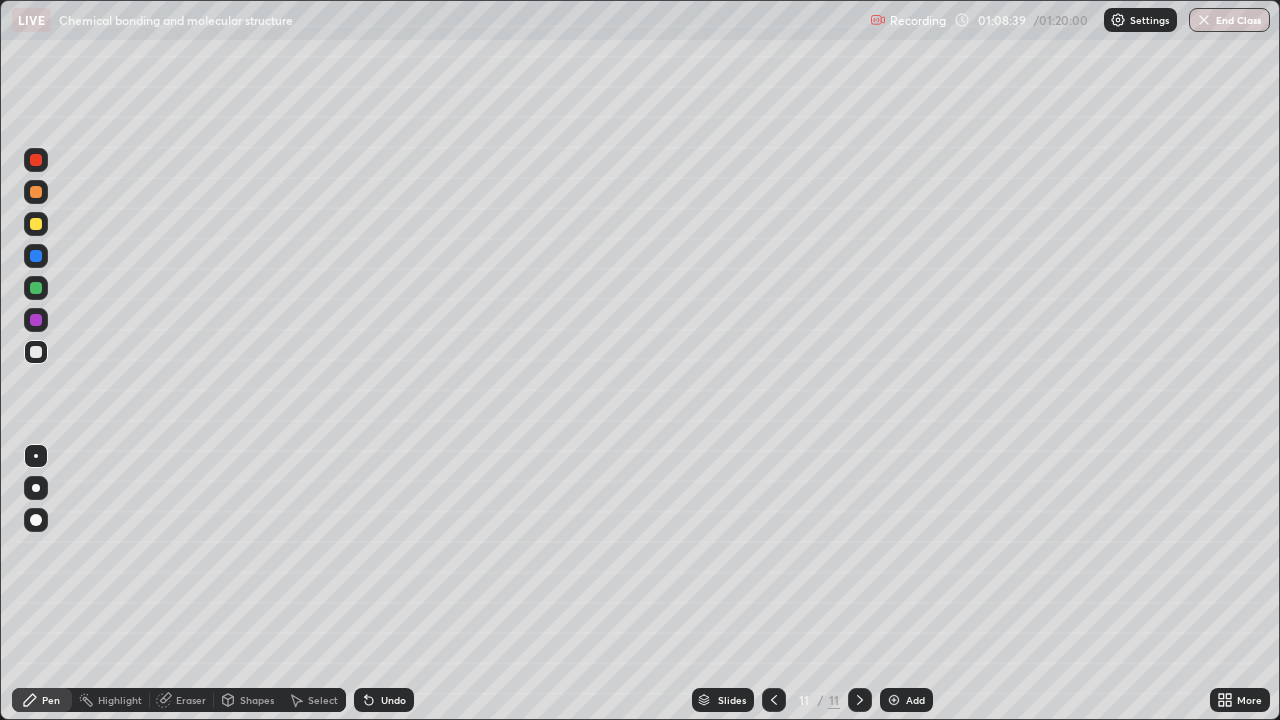 click 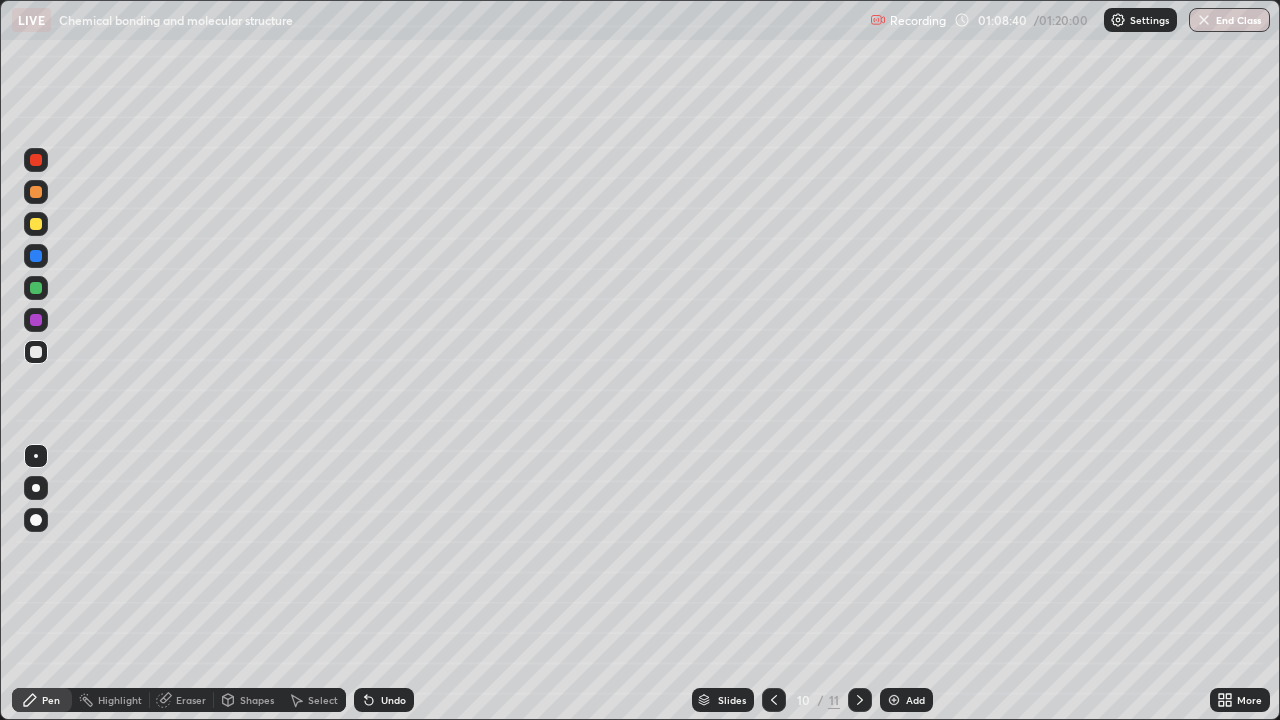 click on "Undo" at bounding box center [393, 700] 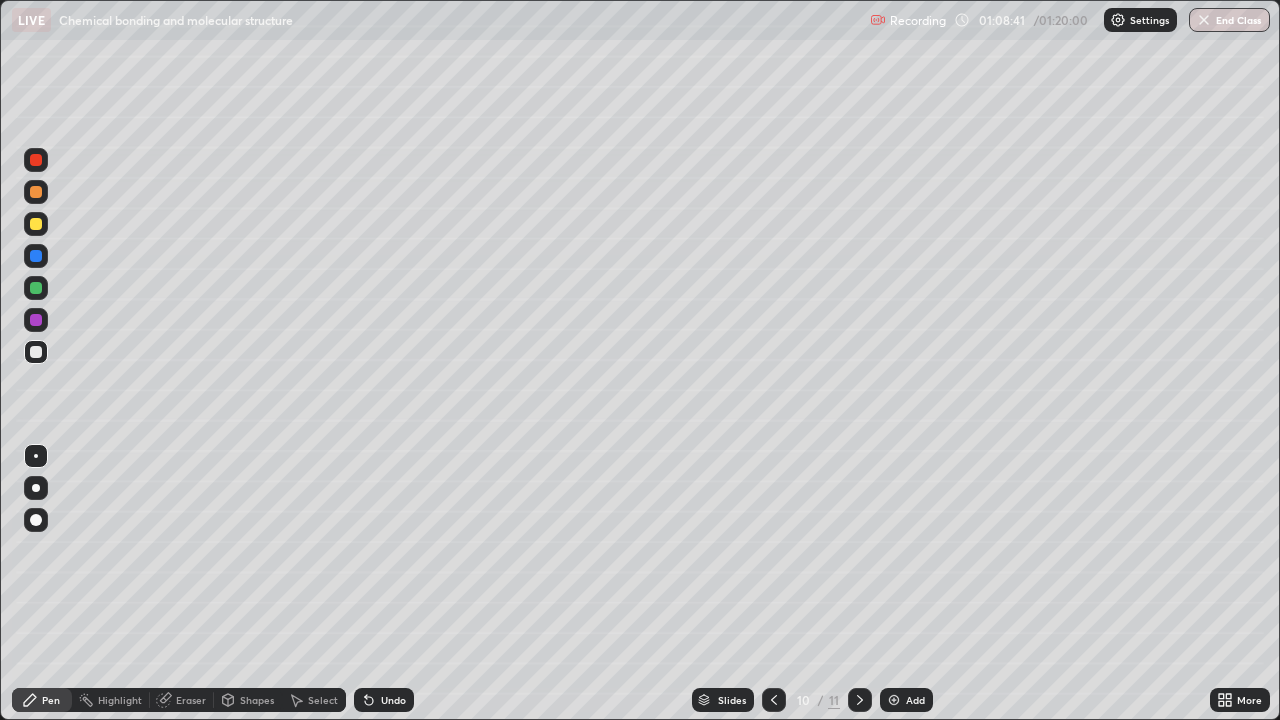 click on "Undo" at bounding box center (384, 700) 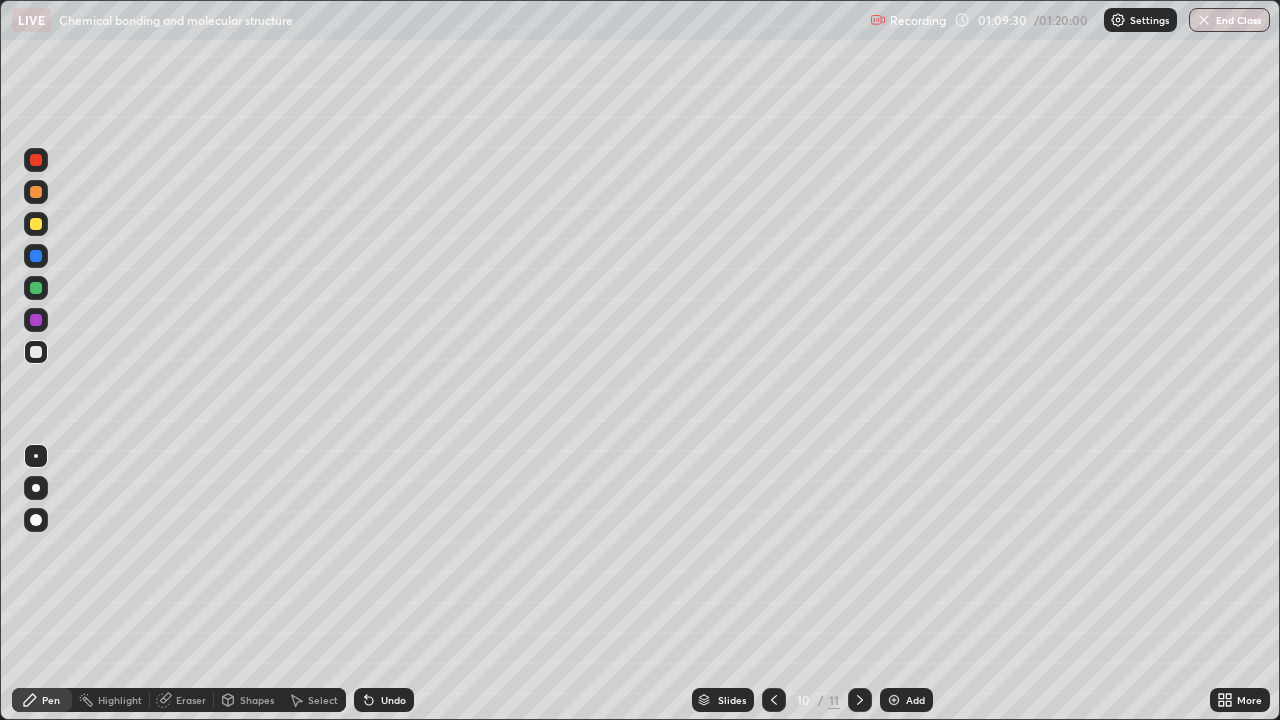 click on "Undo" at bounding box center (393, 700) 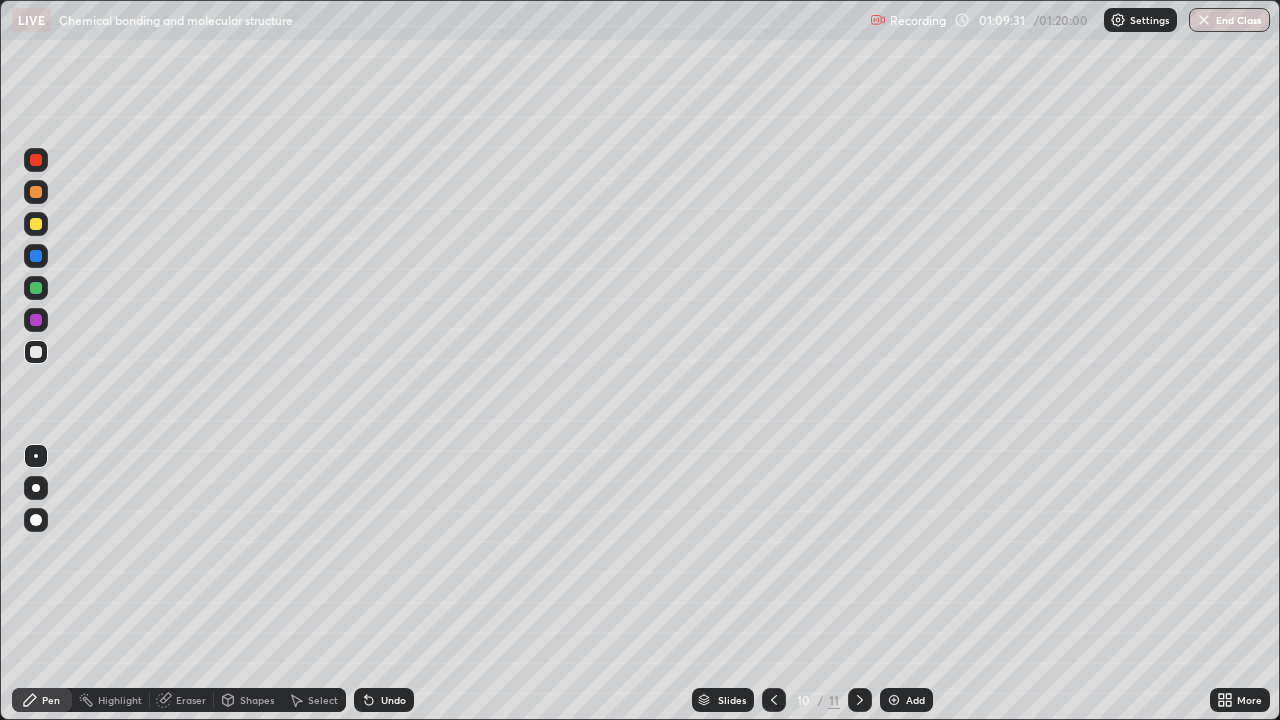 click on "Undo" at bounding box center (384, 700) 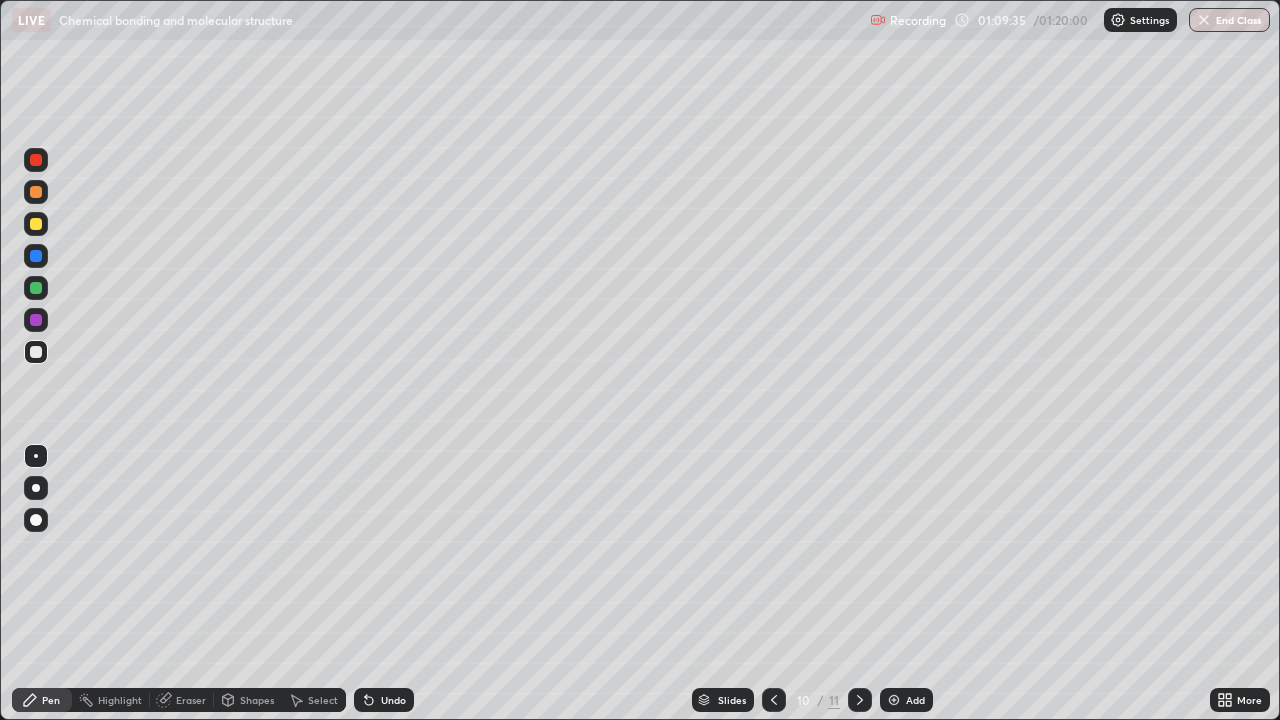 click on "Undo" at bounding box center [393, 700] 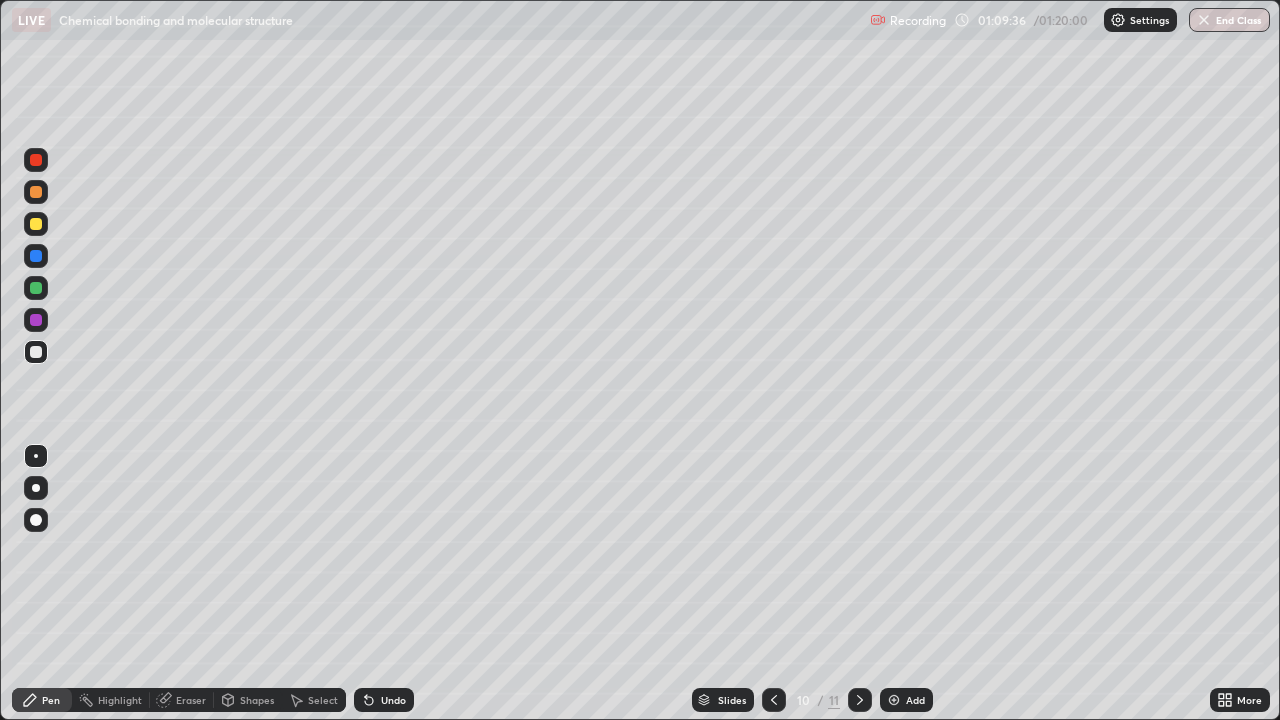 click on "Undo" at bounding box center [384, 700] 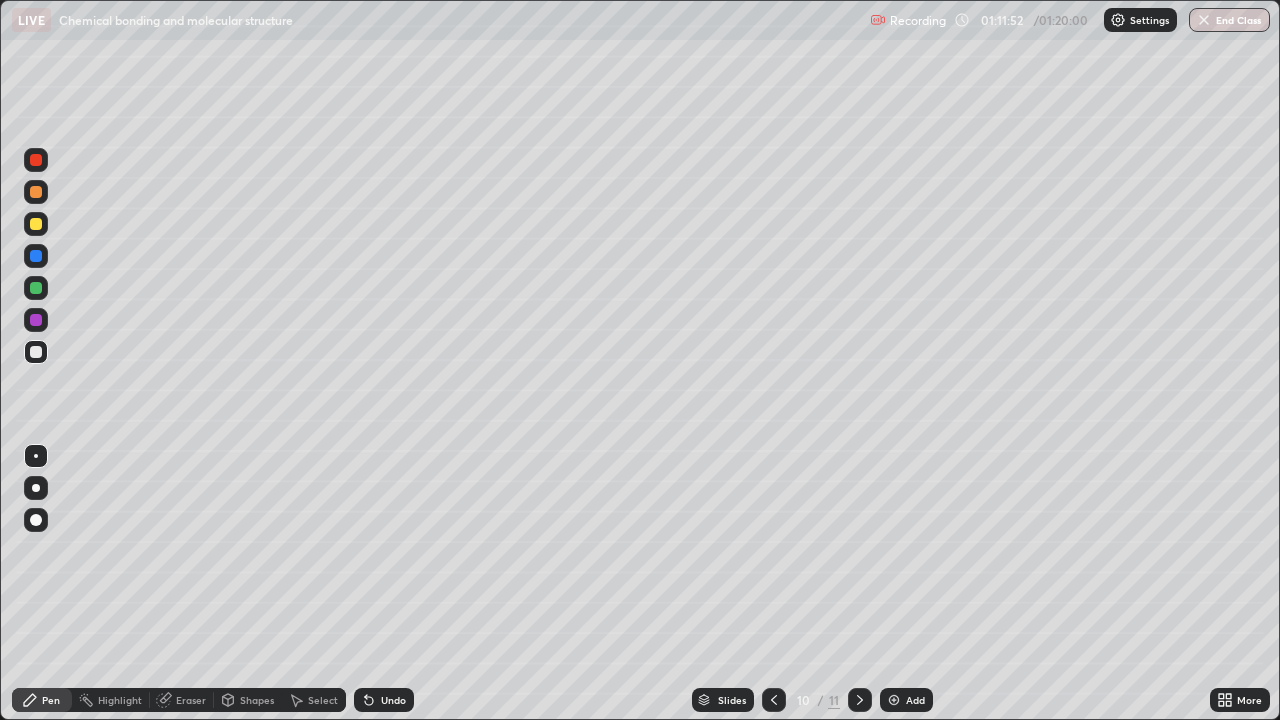 click on "Add" at bounding box center (906, 700) 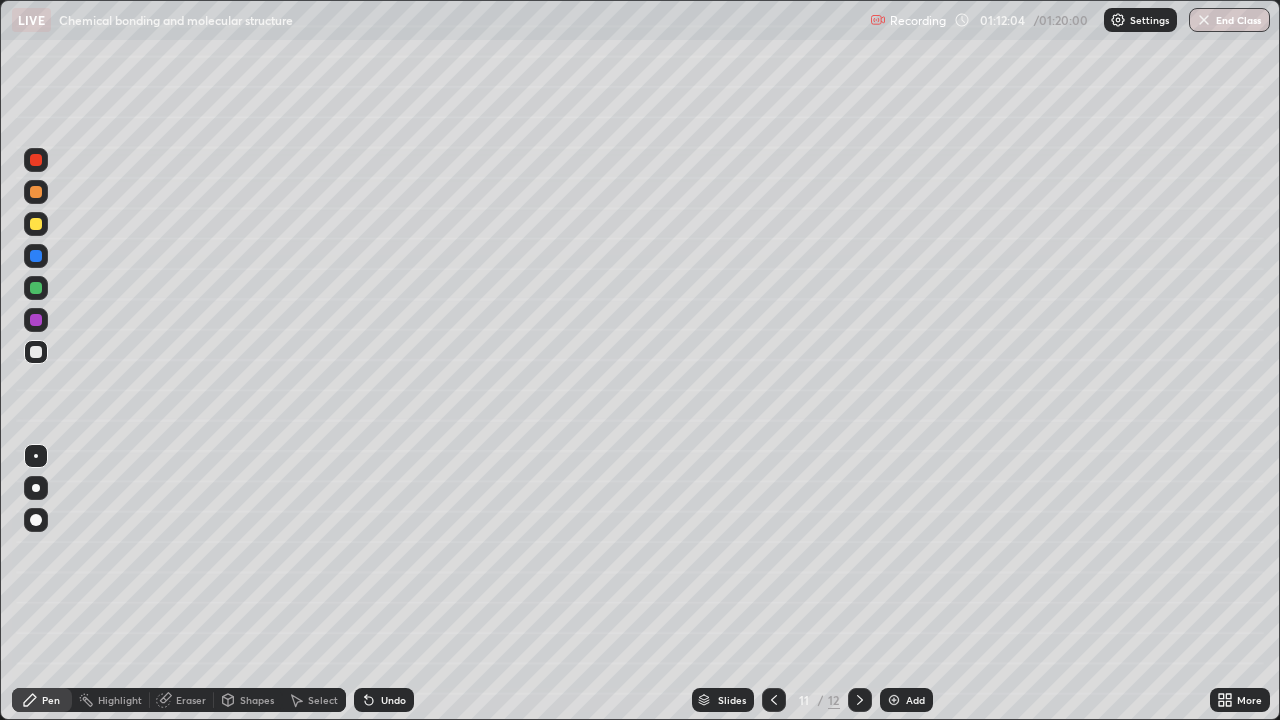 click at bounding box center (36, 224) 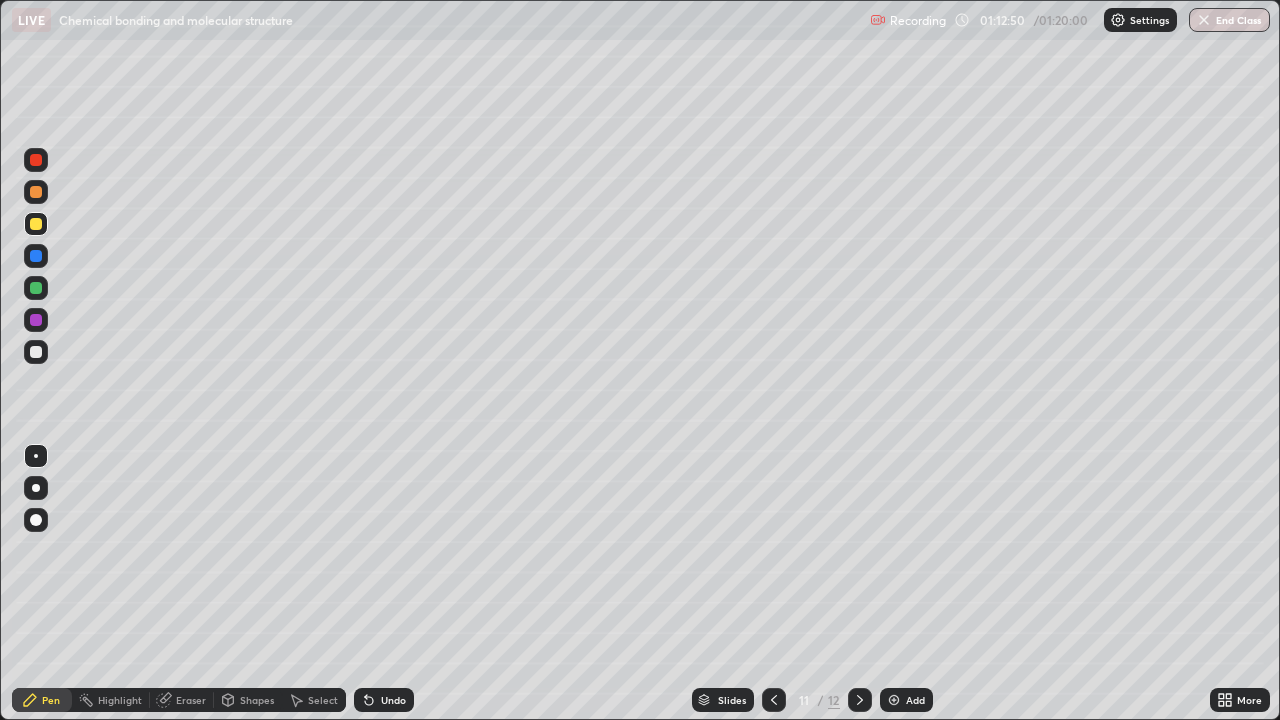 click at bounding box center [36, 352] 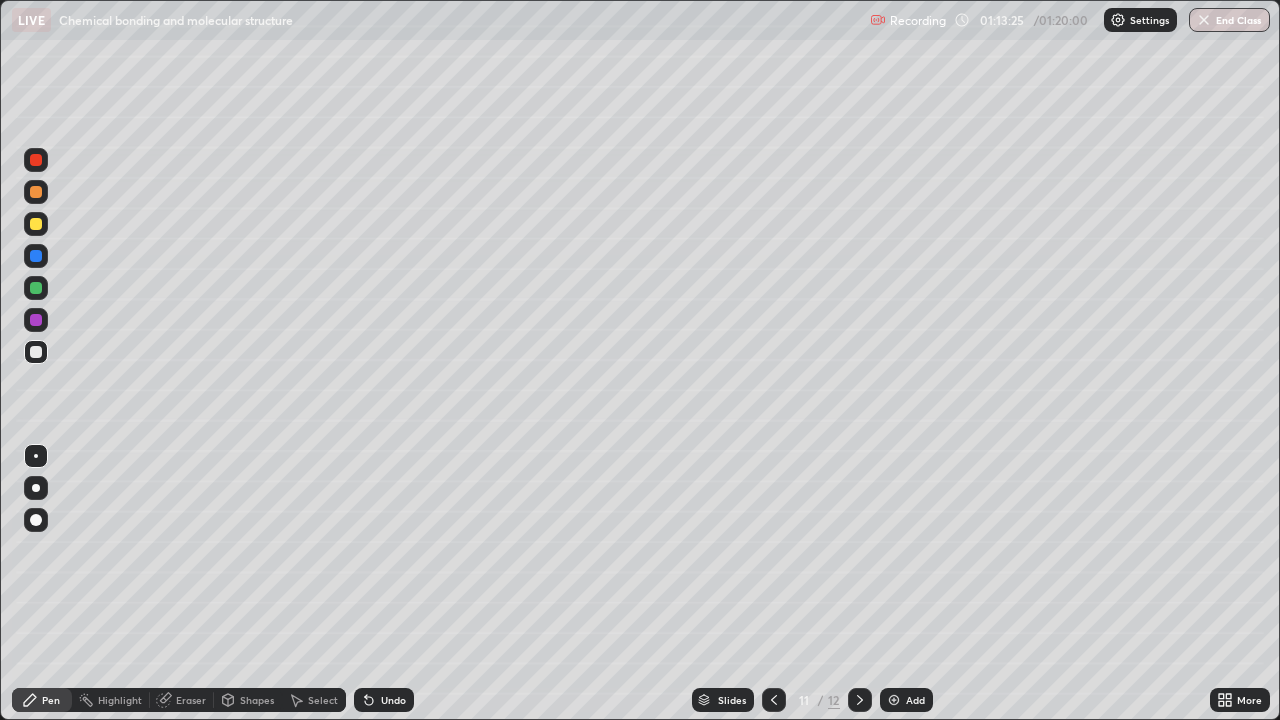 click at bounding box center (36, 224) 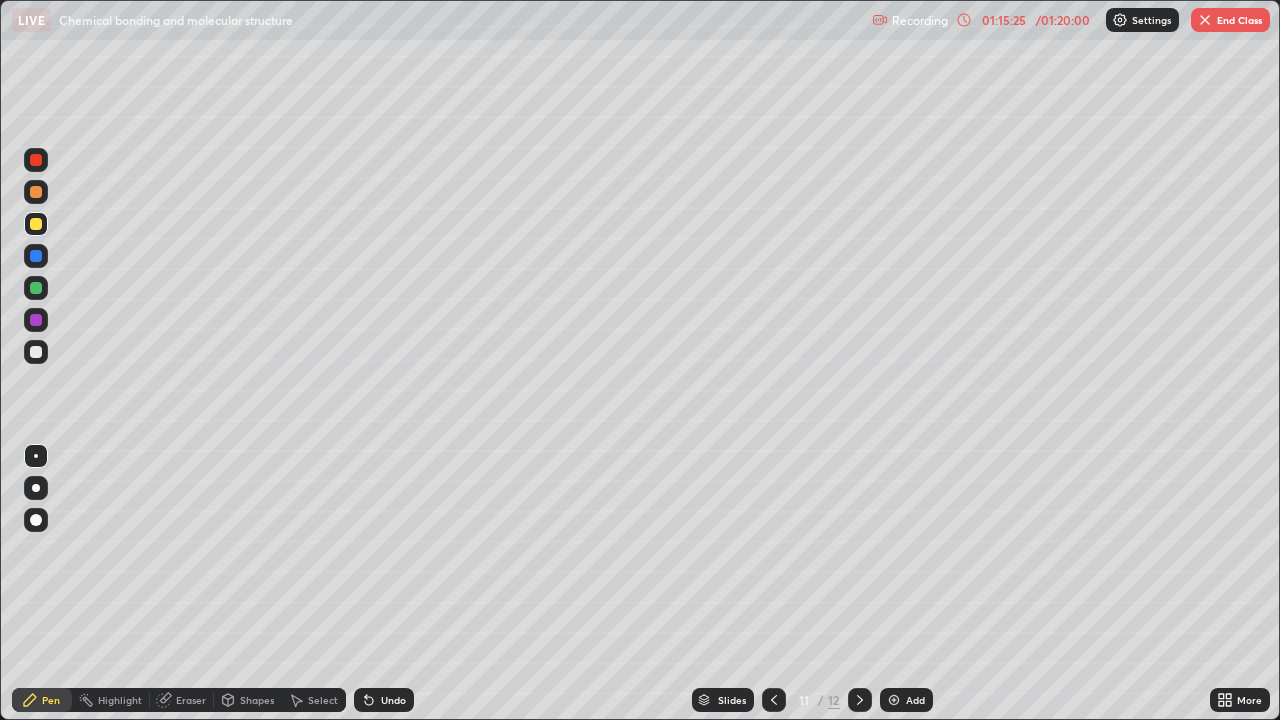 click on "Undo" at bounding box center [393, 700] 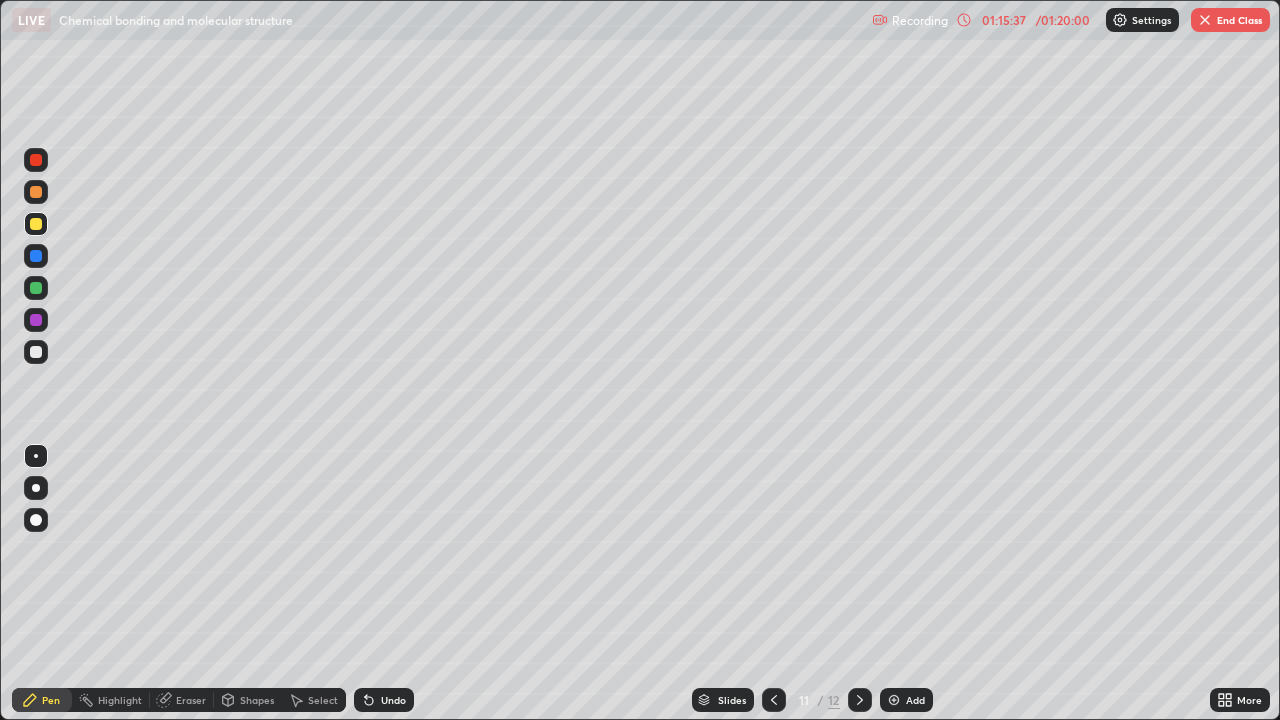 click at bounding box center (36, 352) 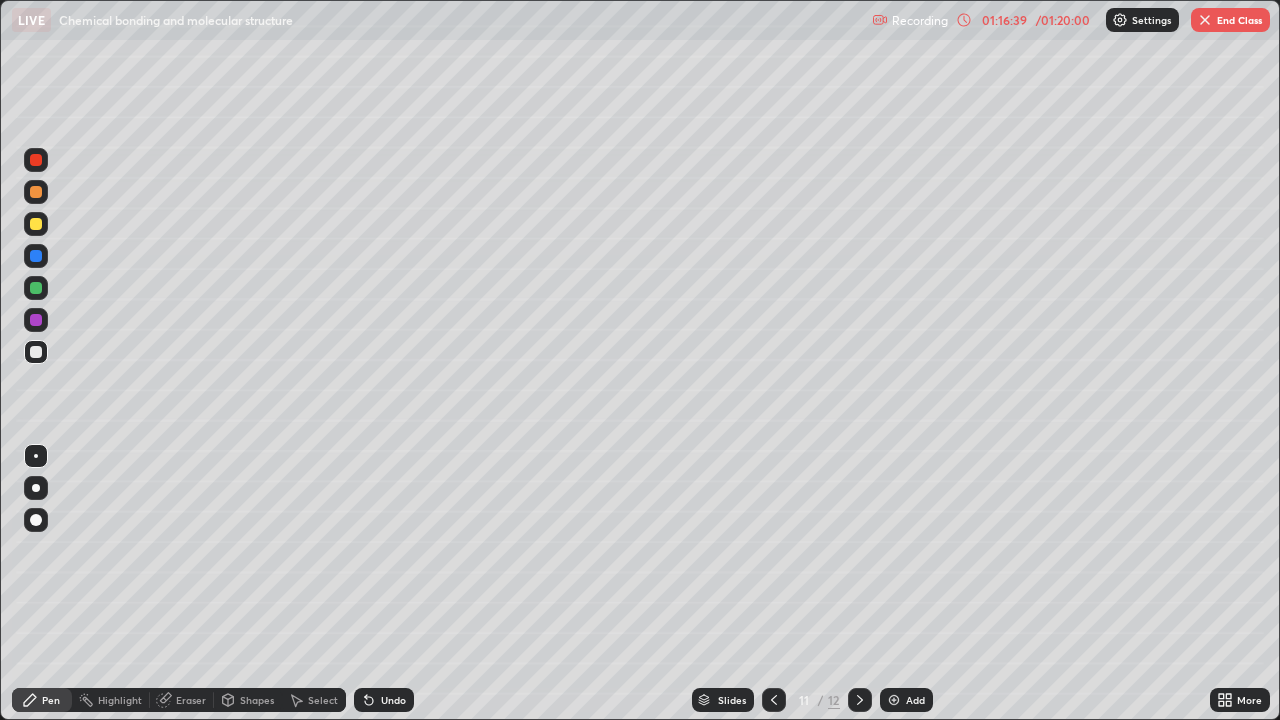 click on "Undo" at bounding box center (393, 700) 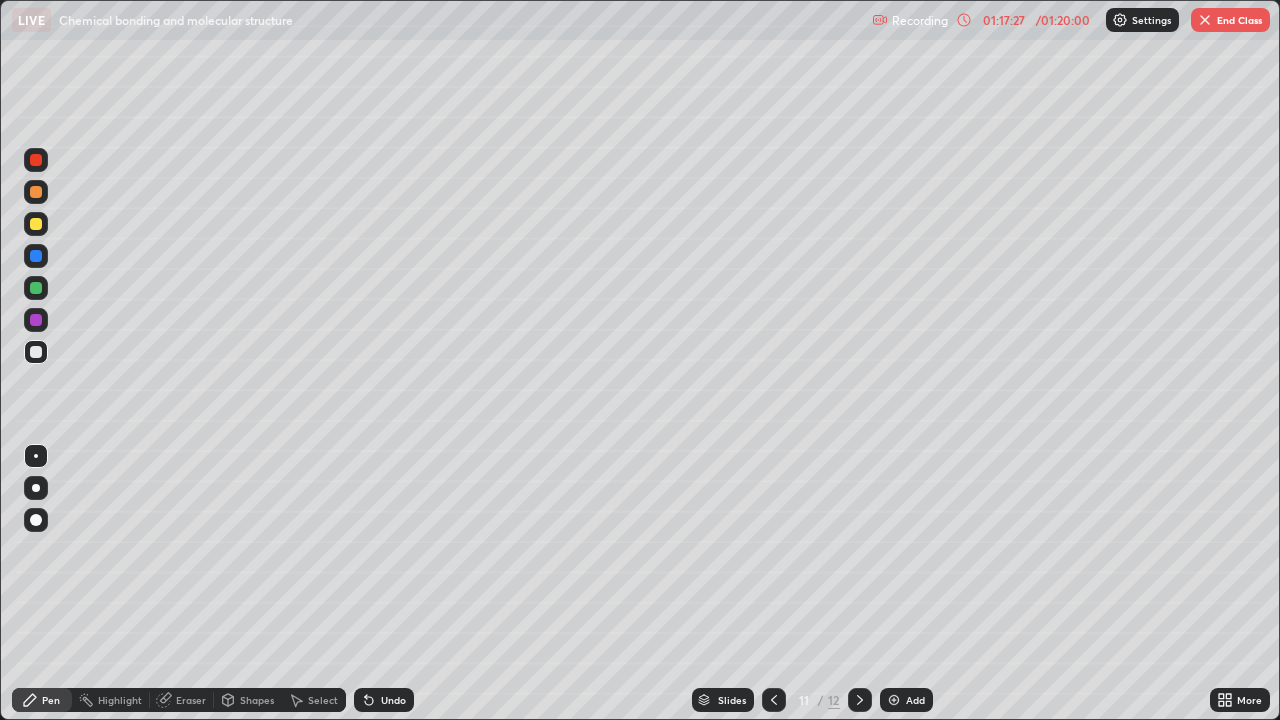 click on "Add" at bounding box center [915, 700] 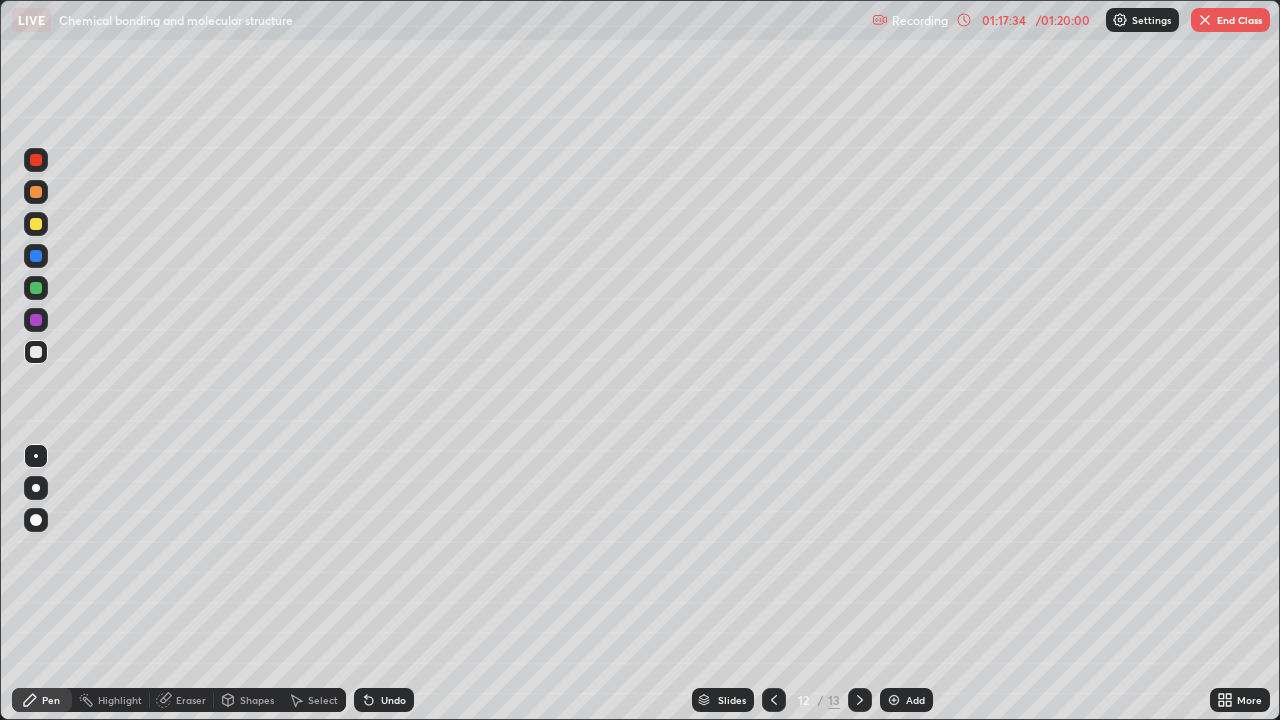 click on "Undo" at bounding box center [393, 700] 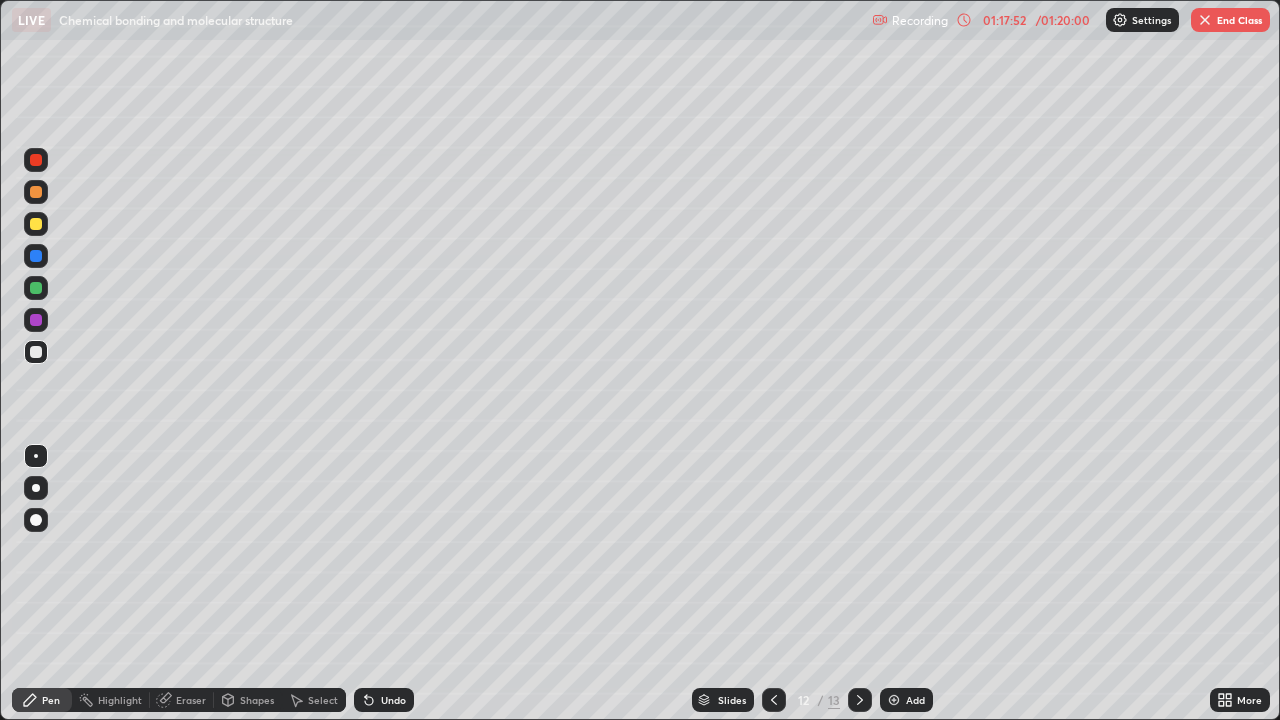 click on "Undo" at bounding box center (384, 700) 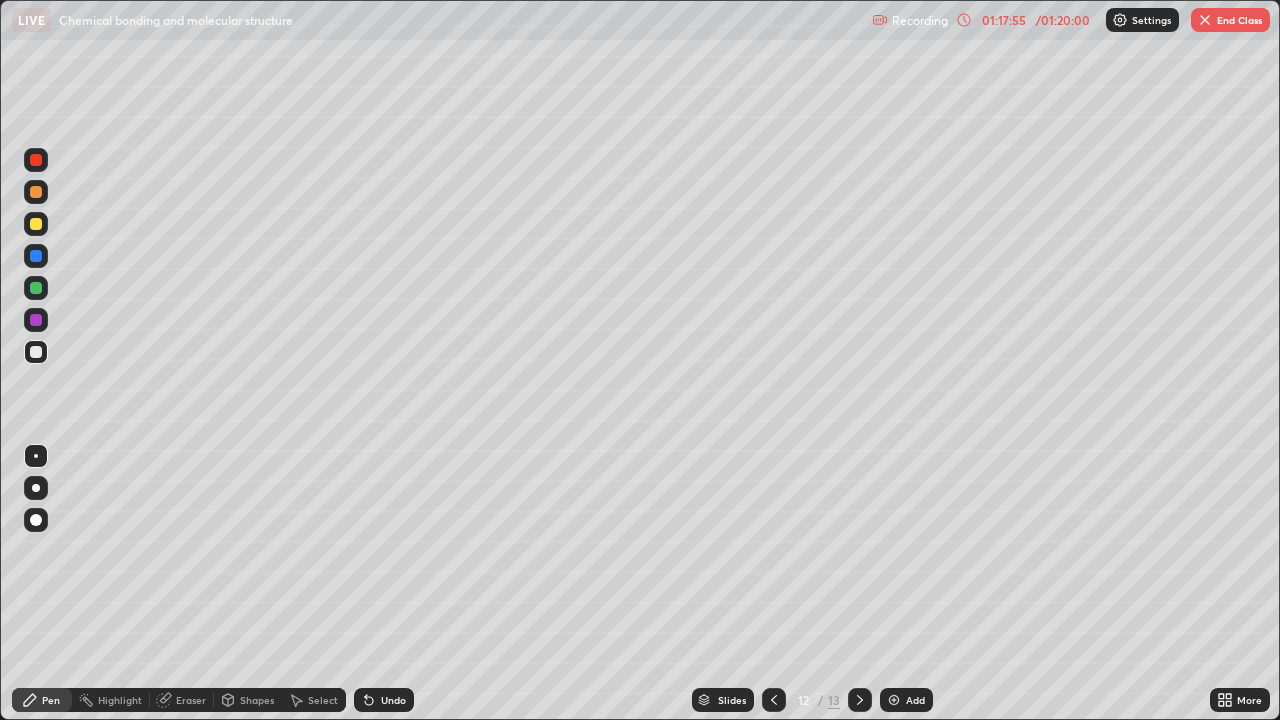 click at bounding box center [36, 224] 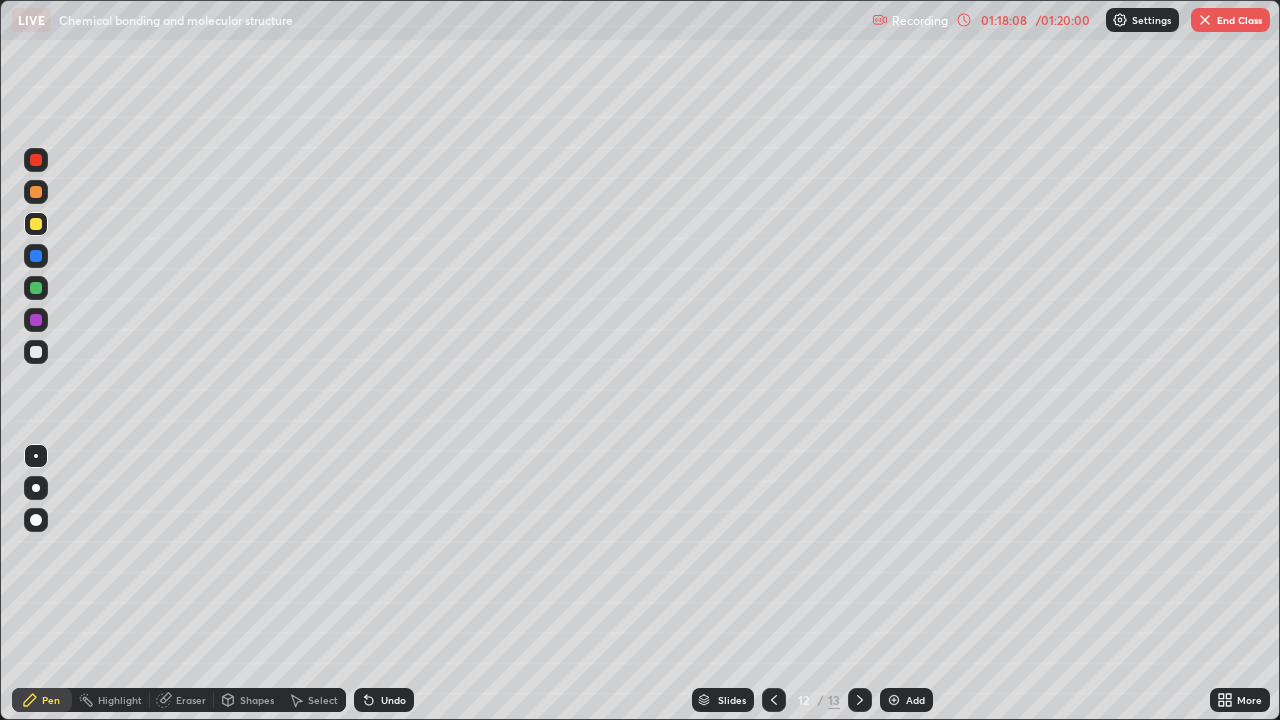 click at bounding box center [36, 224] 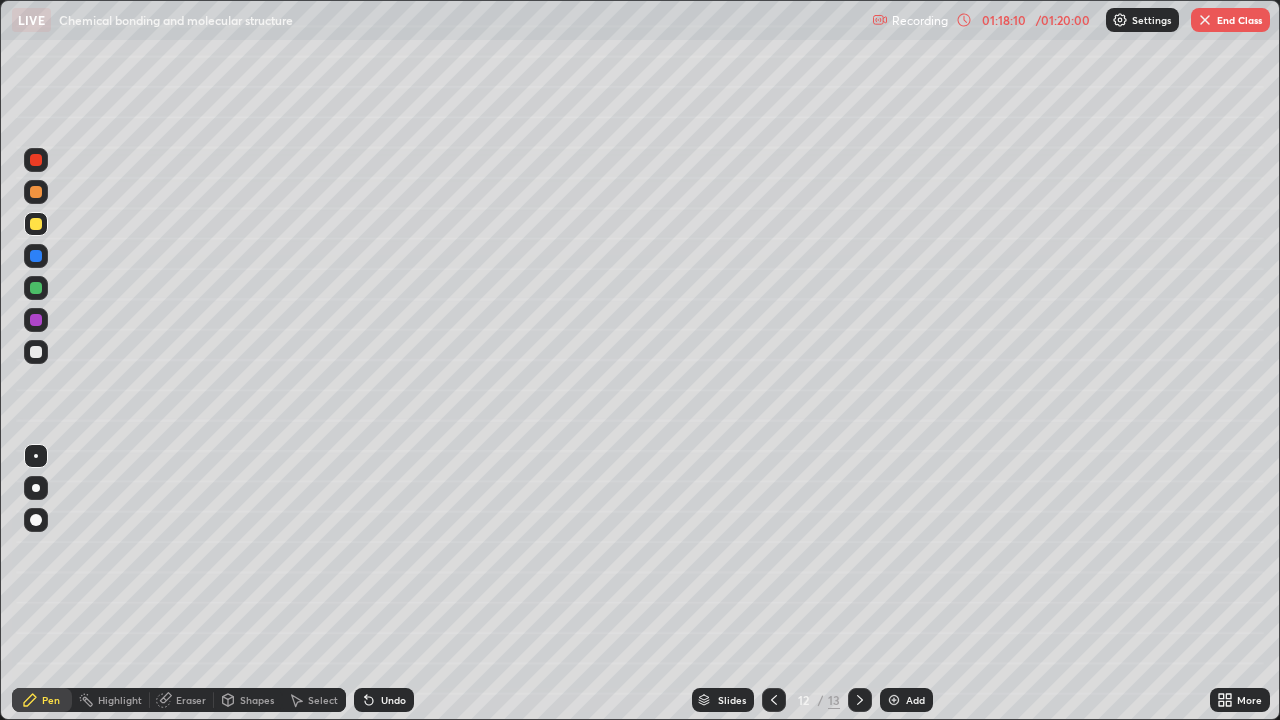 click at bounding box center (36, 288) 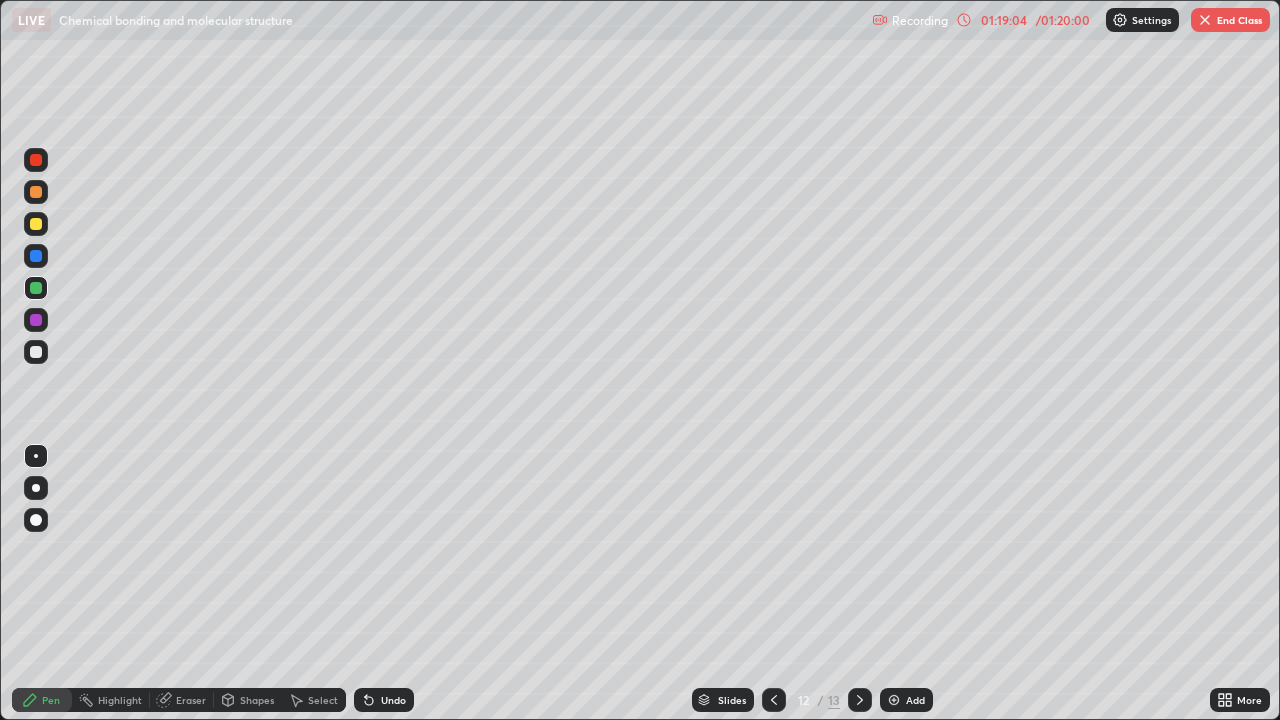 click 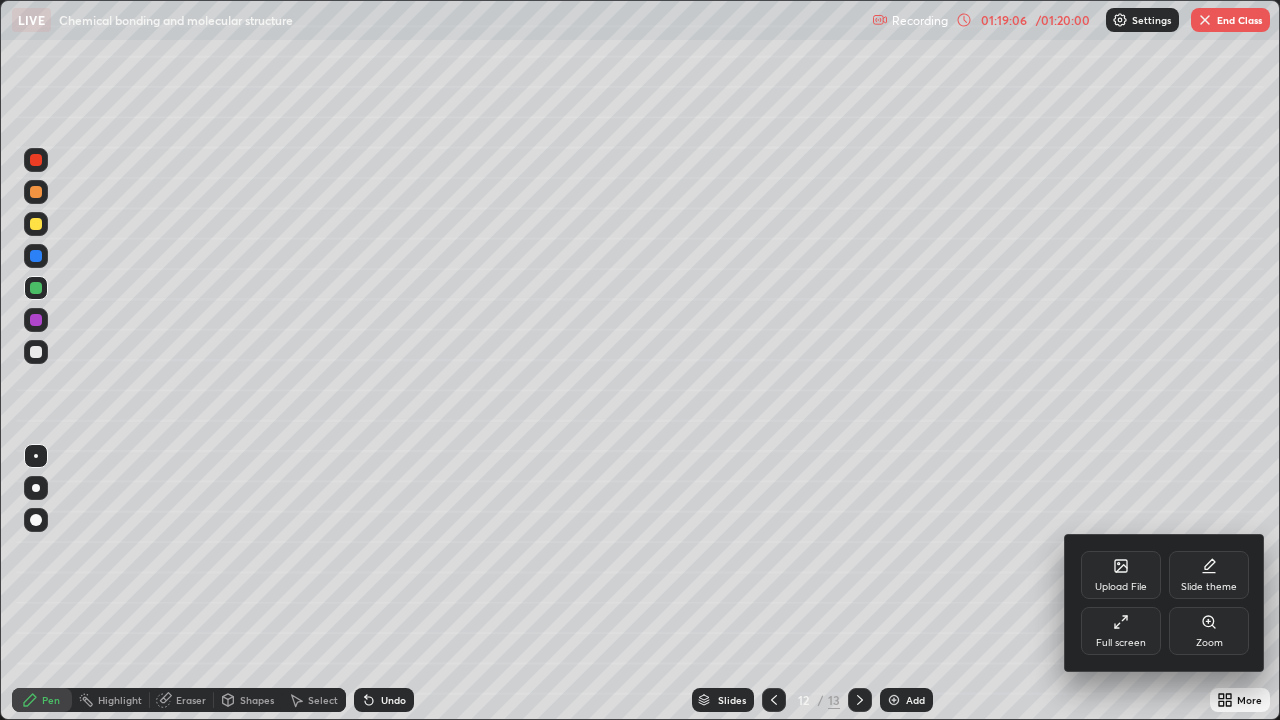 click on "Full screen" at bounding box center [1121, 643] 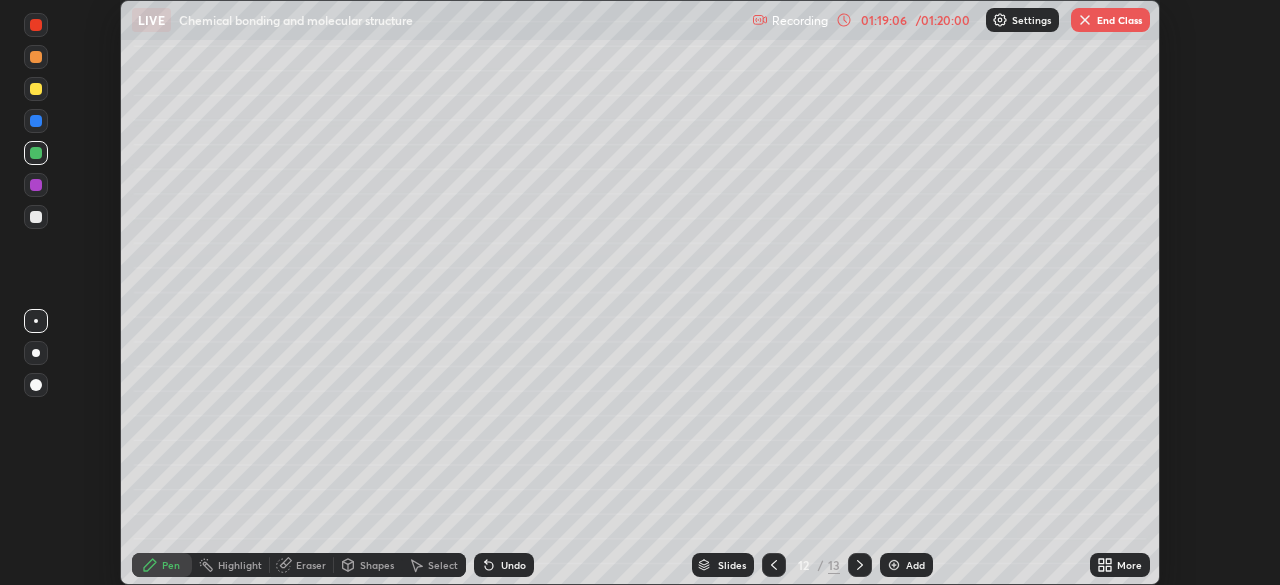 scroll, scrollTop: 585, scrollLeft: 1280, axis: both 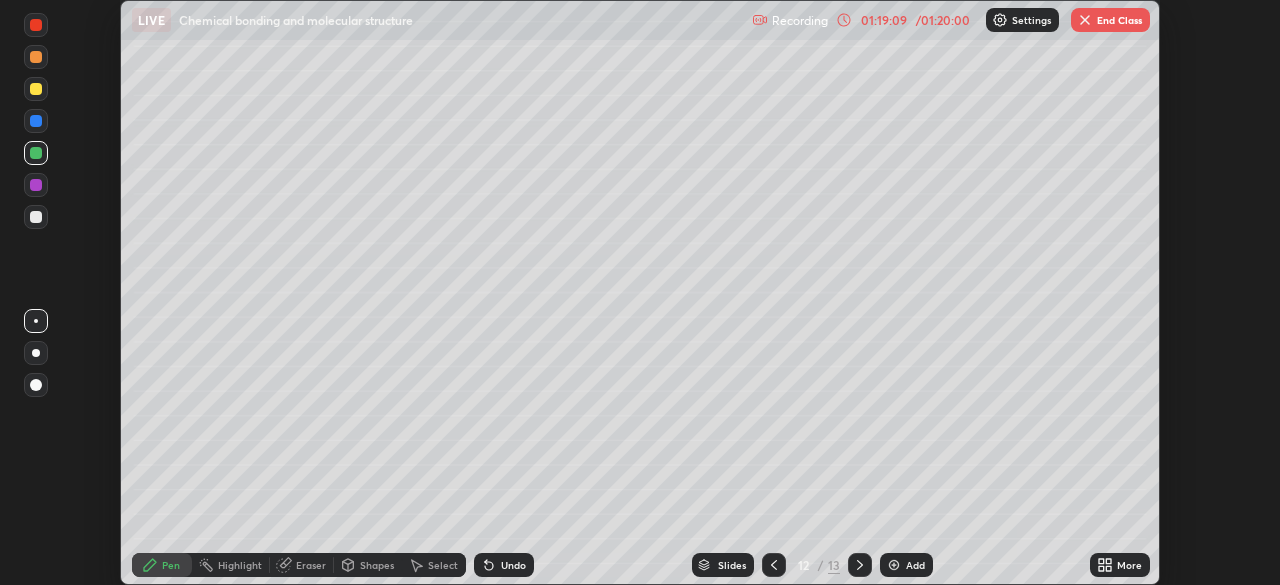 click on "End Class" at bounding box center [1110, 20] 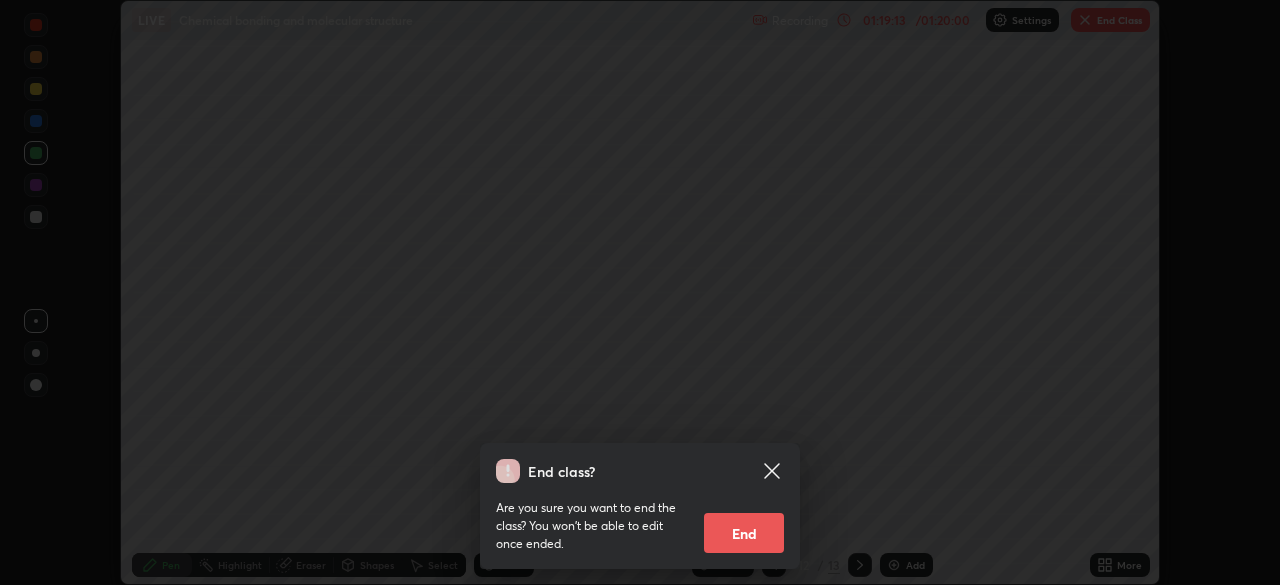 click on "End" at bounding box center (744, 533) 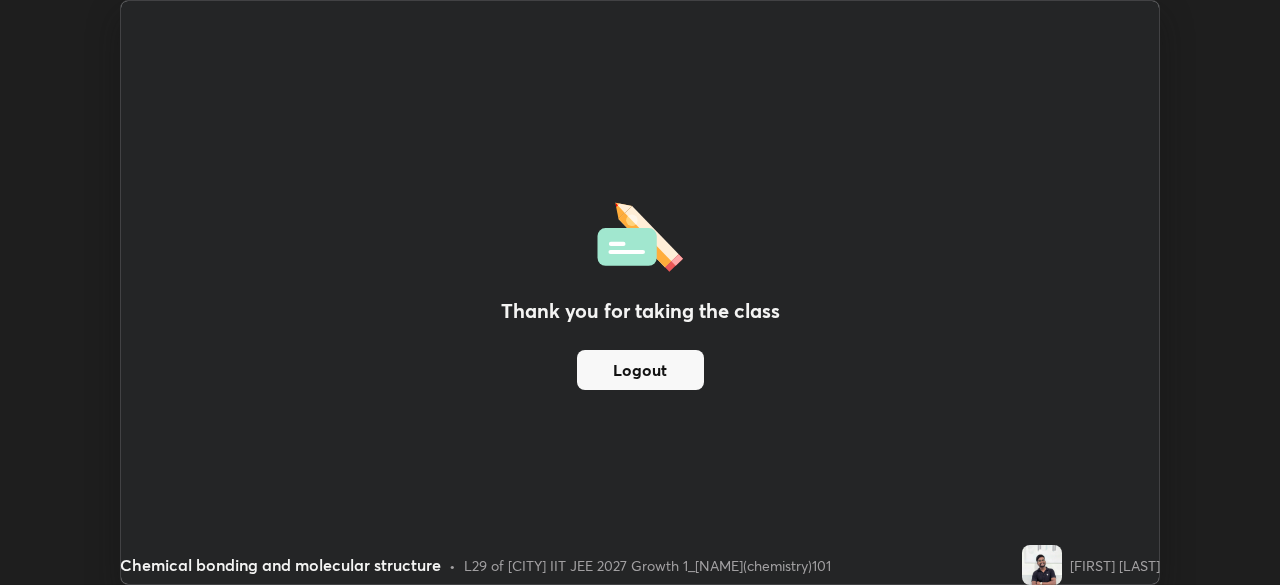 click on "Thank you for taking the class Logout" at bounding box center (640, 292) 